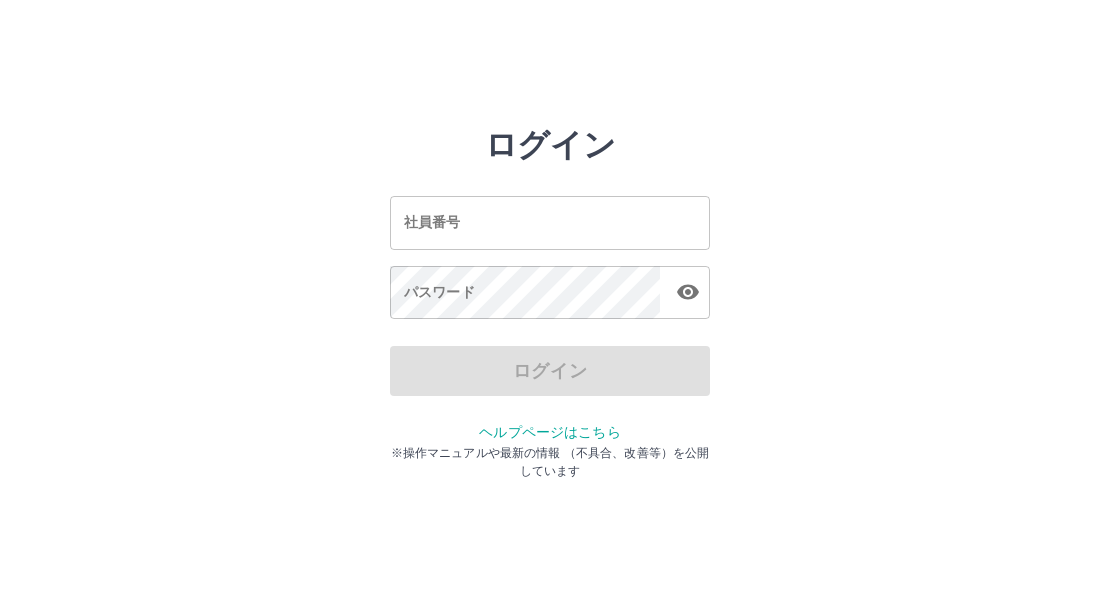 scroll, scrollTop: 0, scrollLeft: 0, axis: both 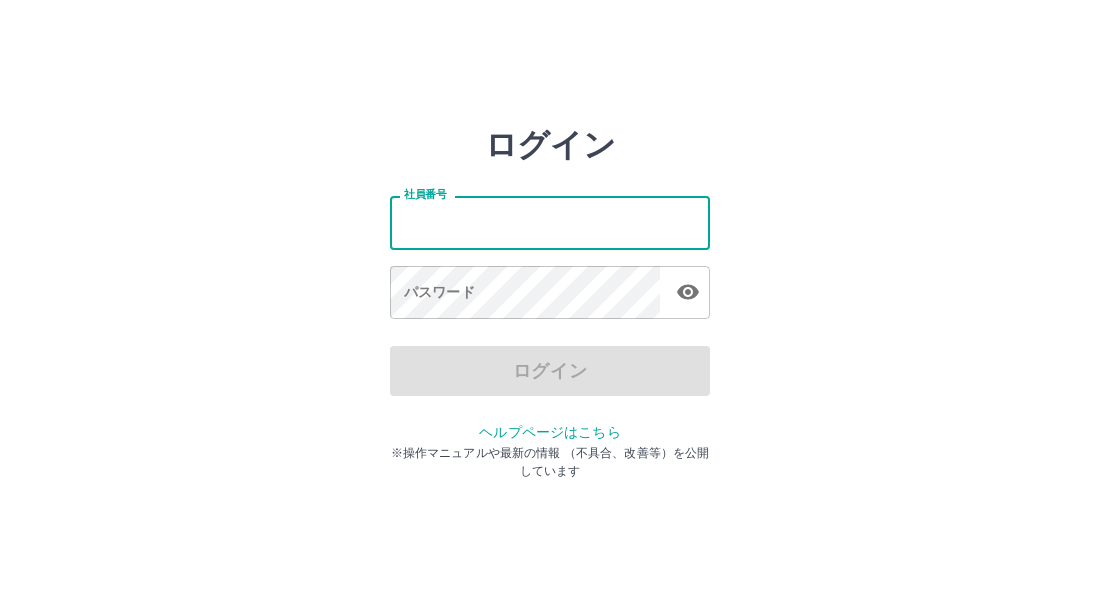 type on "*******" 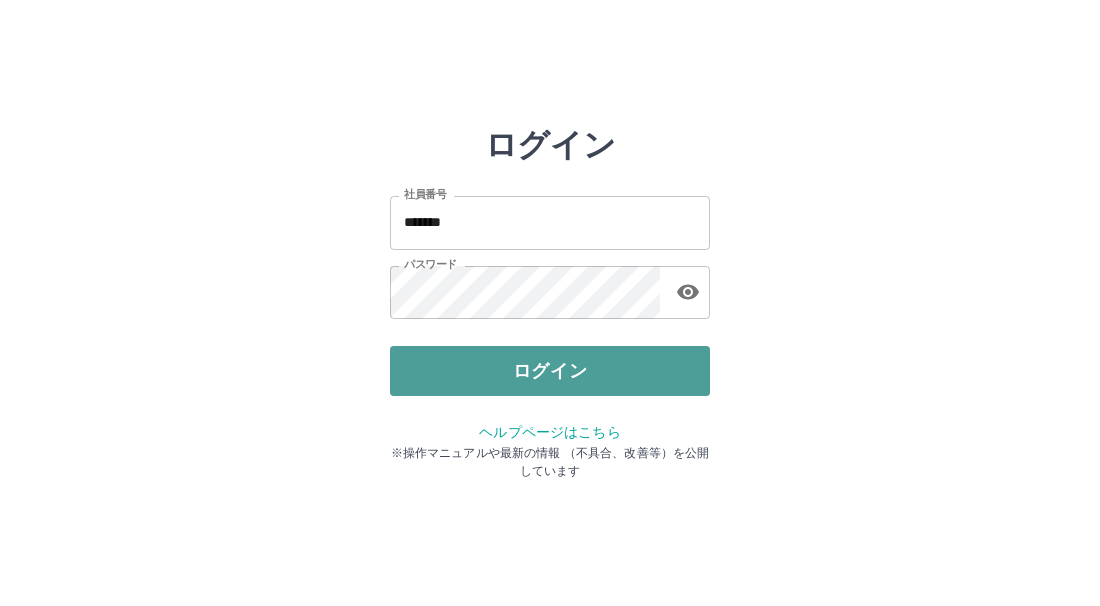 click on "ログイン" at bounding box center [550, 371] 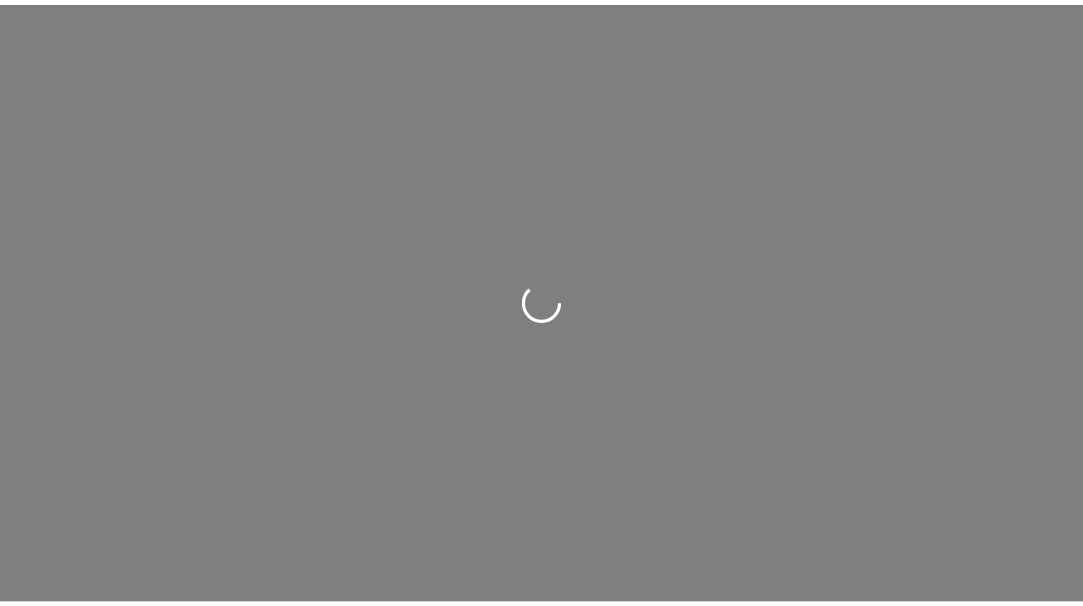 scroll, scrollTop: 0, scrollLeft: 0, axis: both 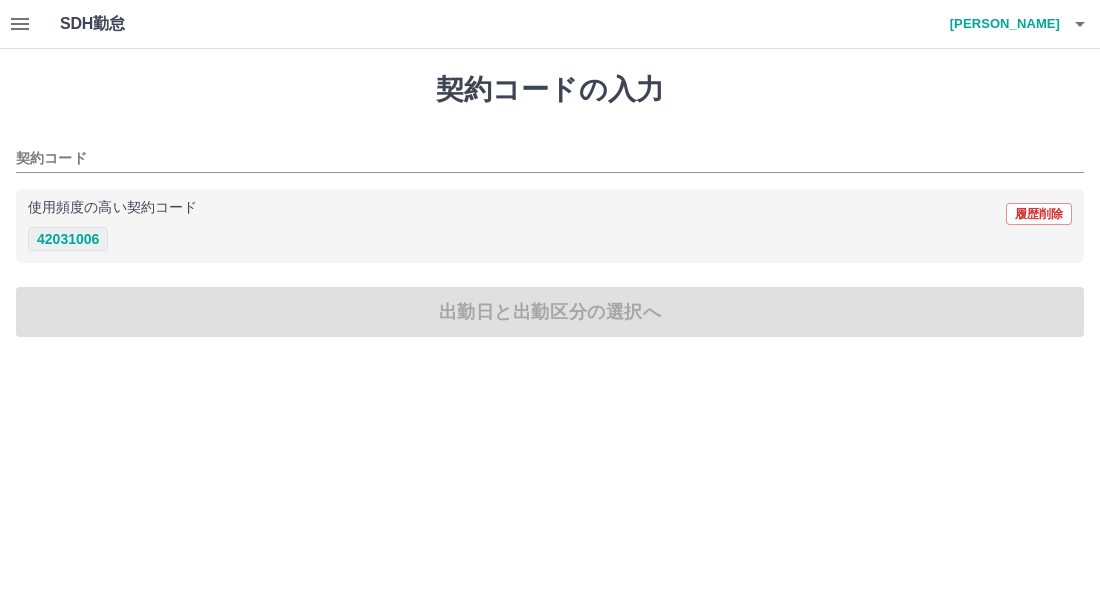click on "42031006" at bounding box center [68, 239] 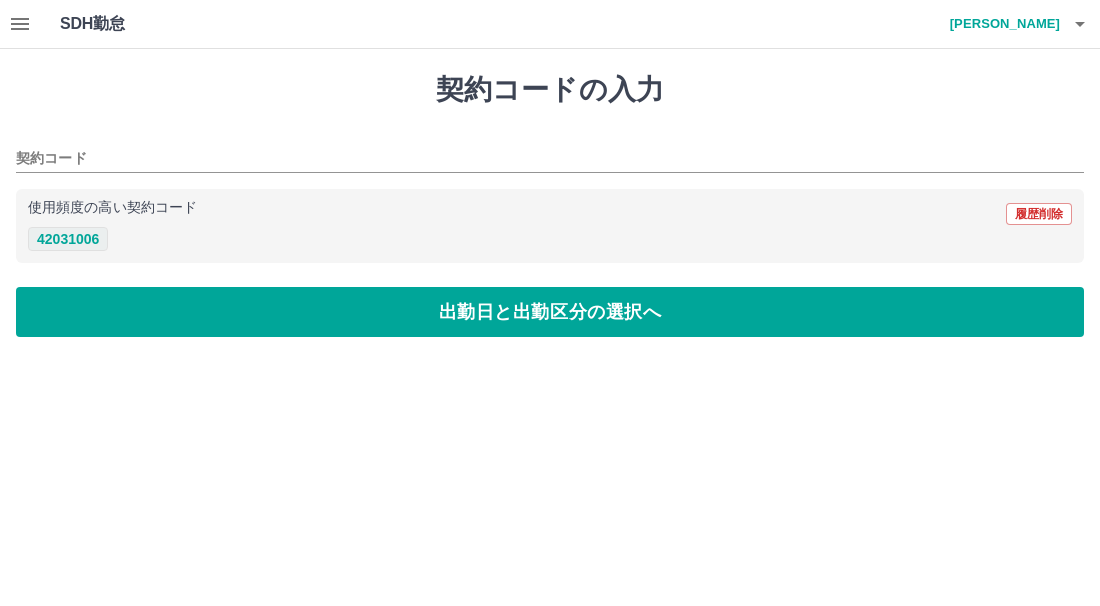 type on "********" 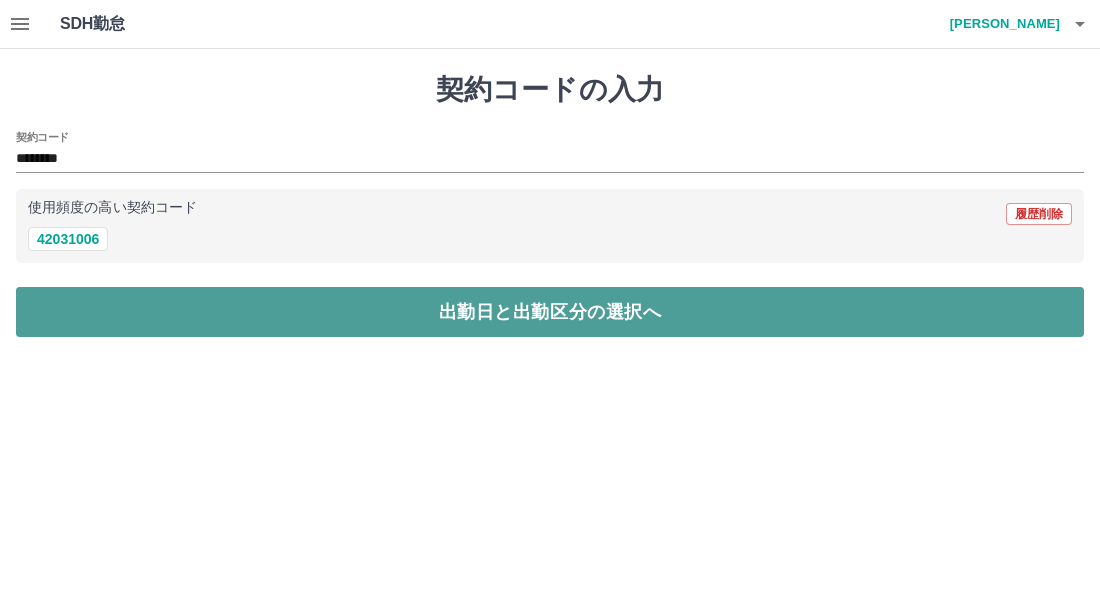 click on "出勤日と出勤区分の選択へ" at bounding box center (550, 312) 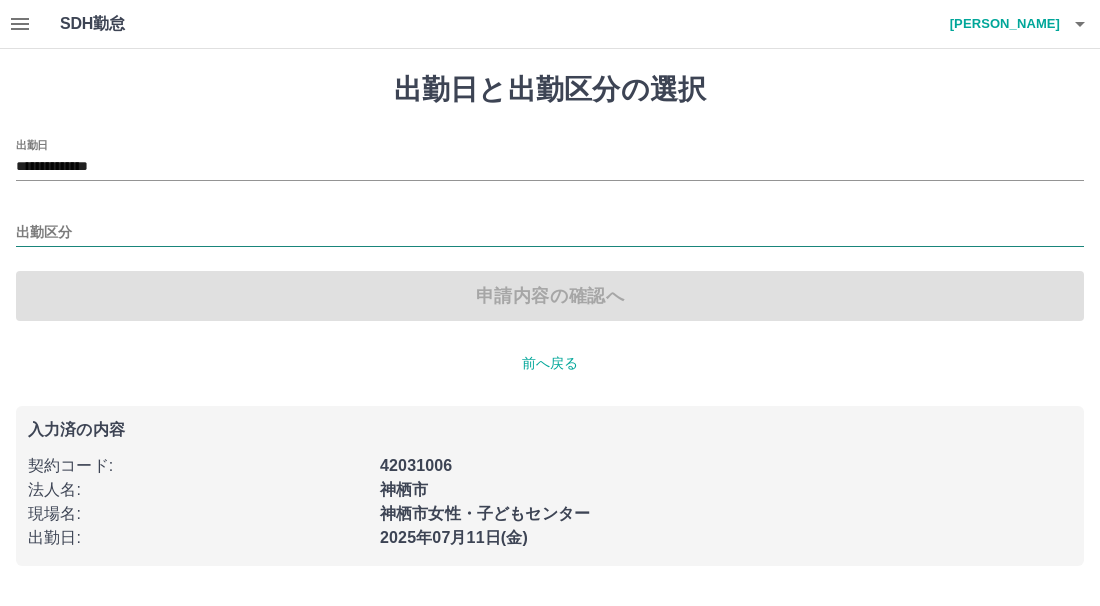 click on "出勤区分" at bounding box center (550, 233) 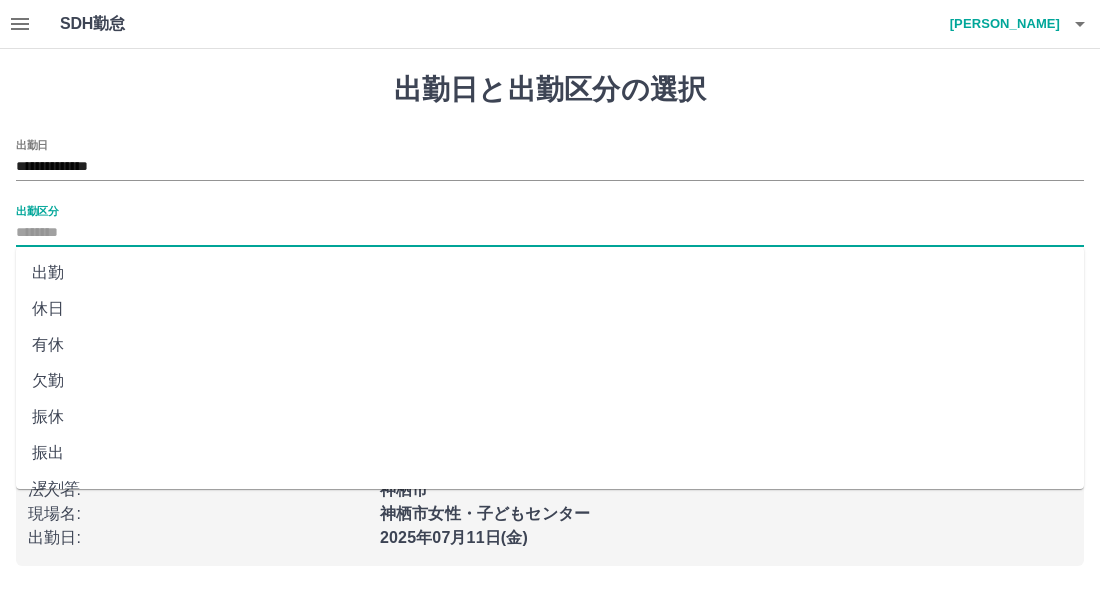 click on "出勤" at bounding box center (550, 273) 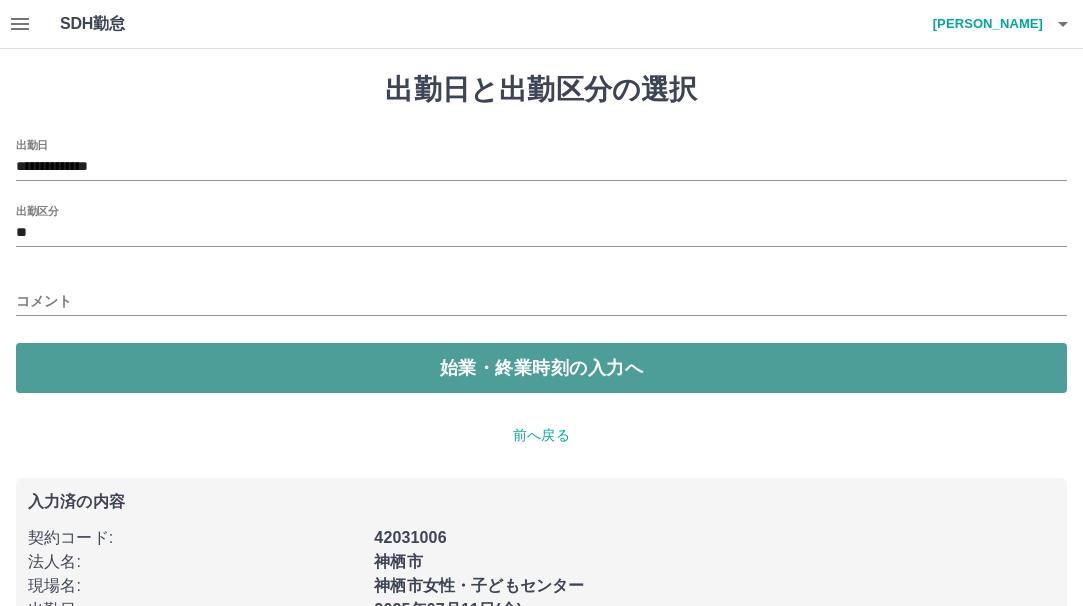click on "始業・終業時刻の入力へ" at bounding box center [541, 368] 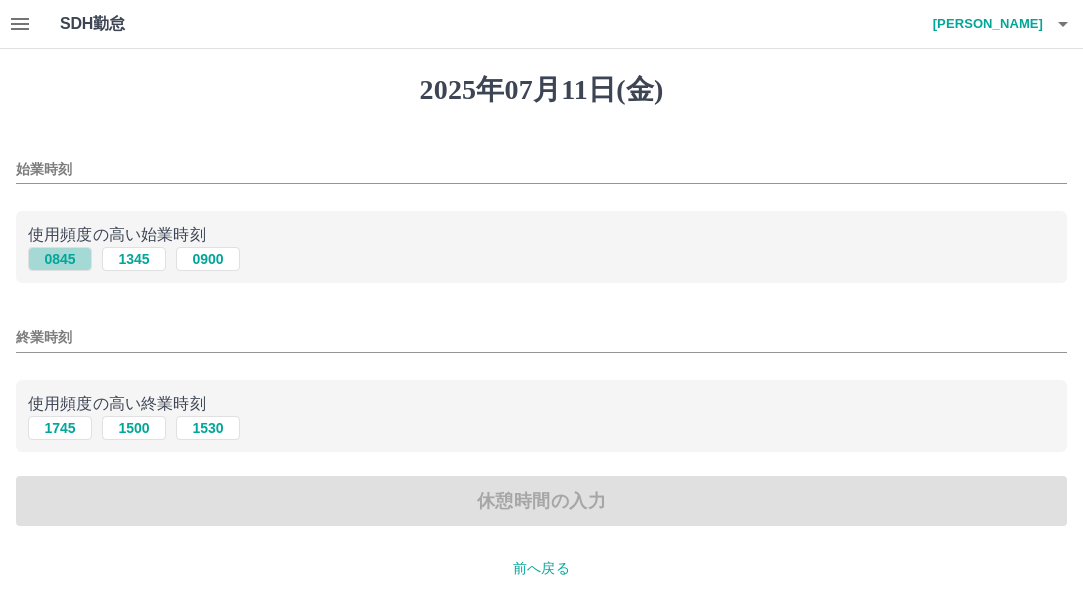 click on "0845" at bounding box center [60, 259] 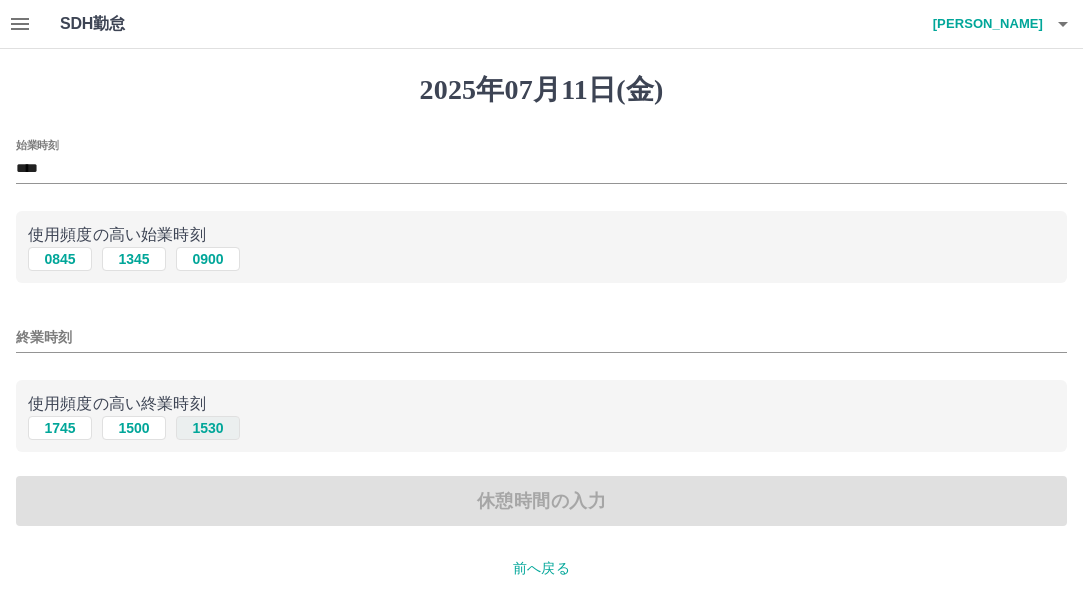 click on "1530" at bounding box center [208, 428] 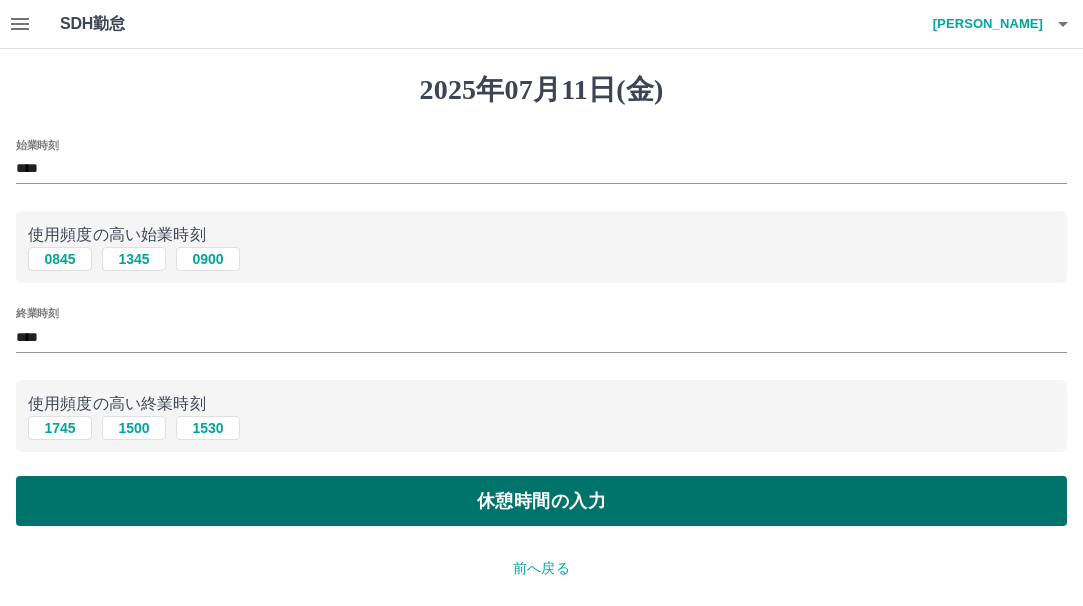 click on "休憩時間の入力" at bounding box center (541, 501) 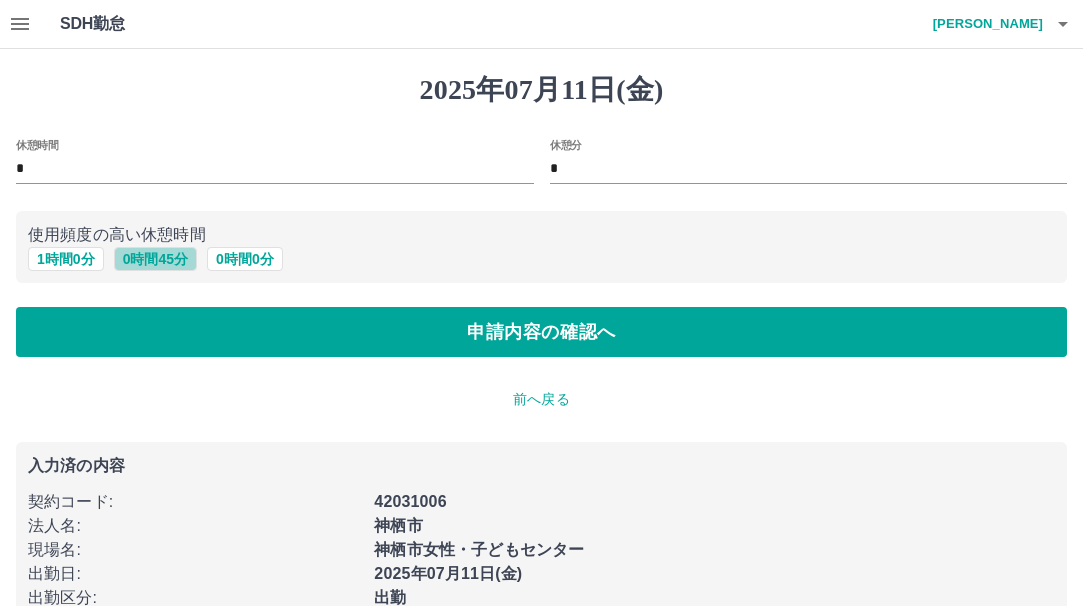 click on "0 時間 45 分" at bounding box center [155, 259] 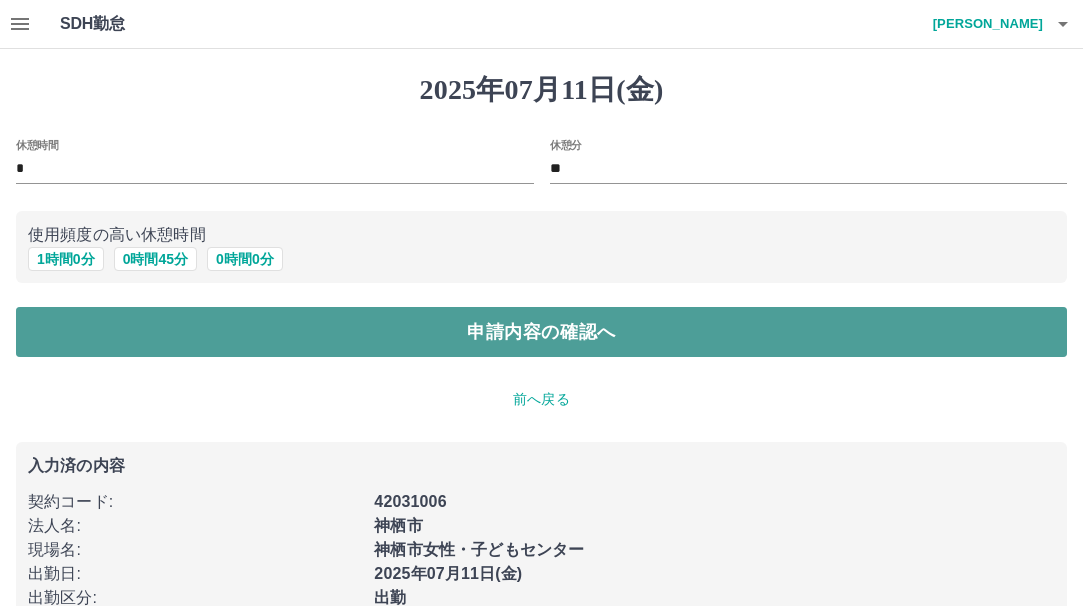 click on "申請内容の確認へ" at bounding box center [541, 332] 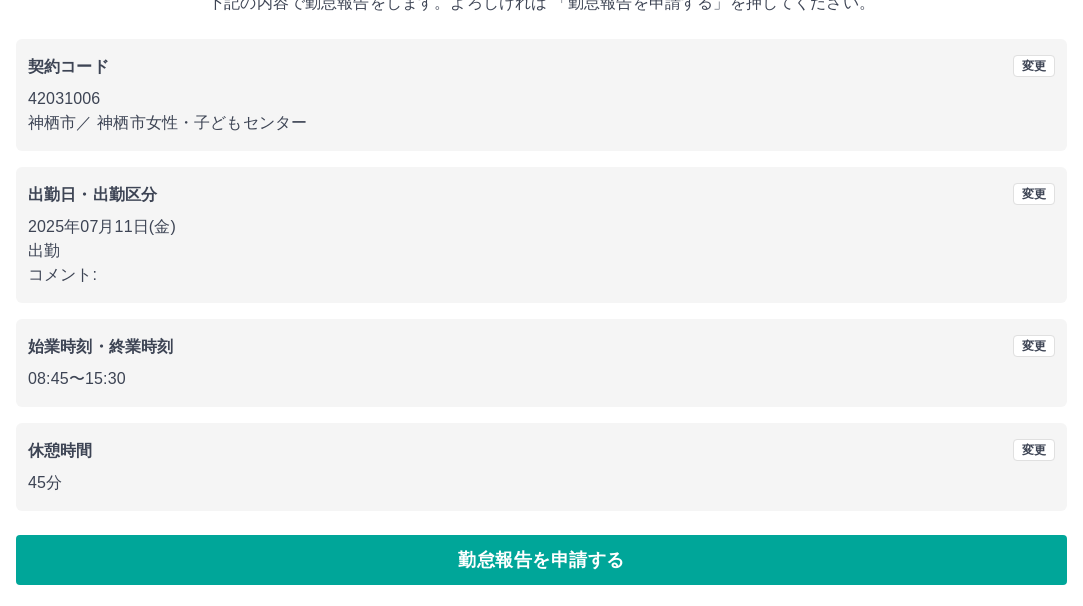 scroll, scrollTop: 143, scrollLeft: 0, axis: vertical 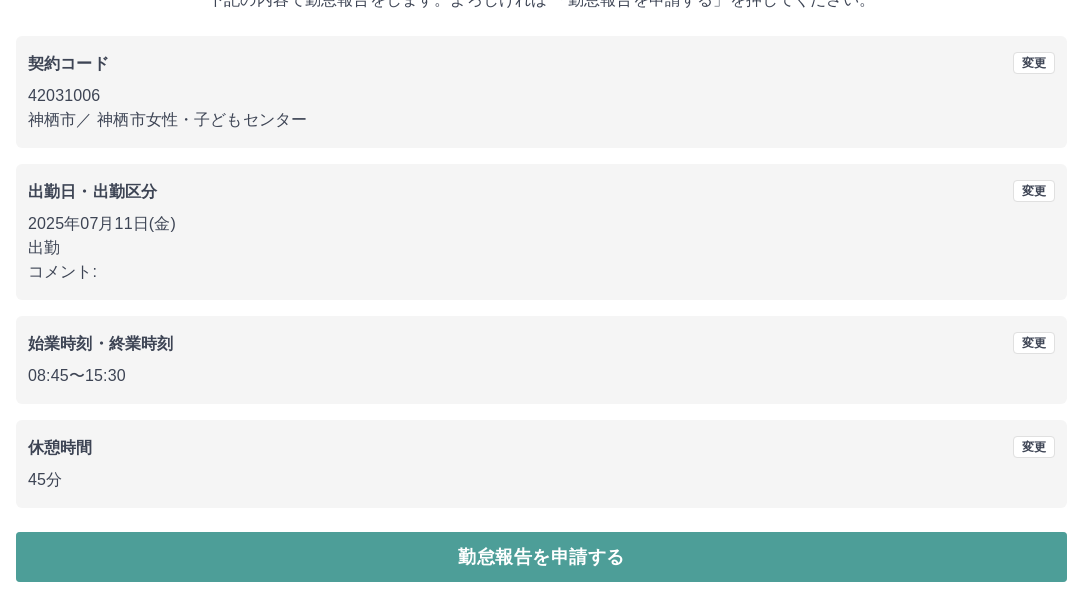 click on "勤怠報告を申請する" at bounding box center [541, 557] 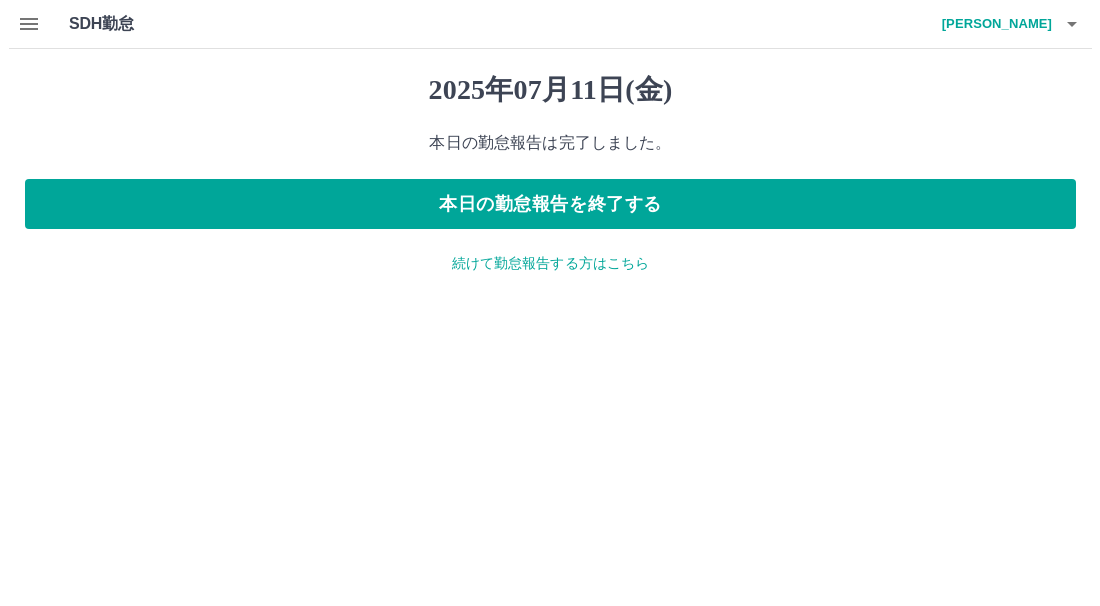scroll, scrollTop: 0, scrollLeft: 0, axis: both 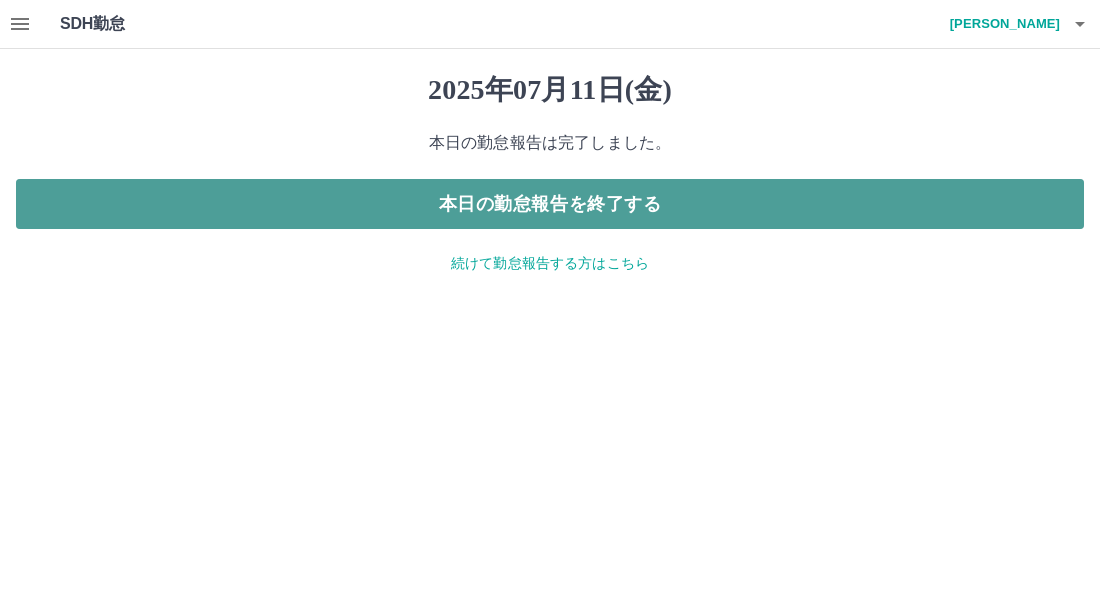click on "本日の勤怠報告を終了する" at bounding box center (550, 204) 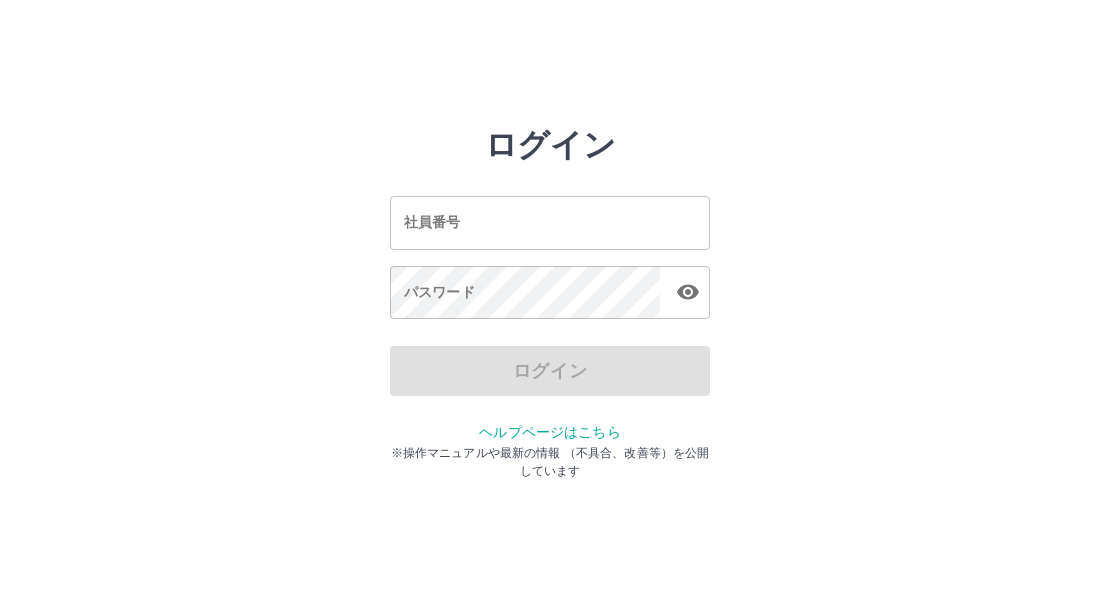 scroll, scrollTop: 0, scrollLeft: 0, axis: both 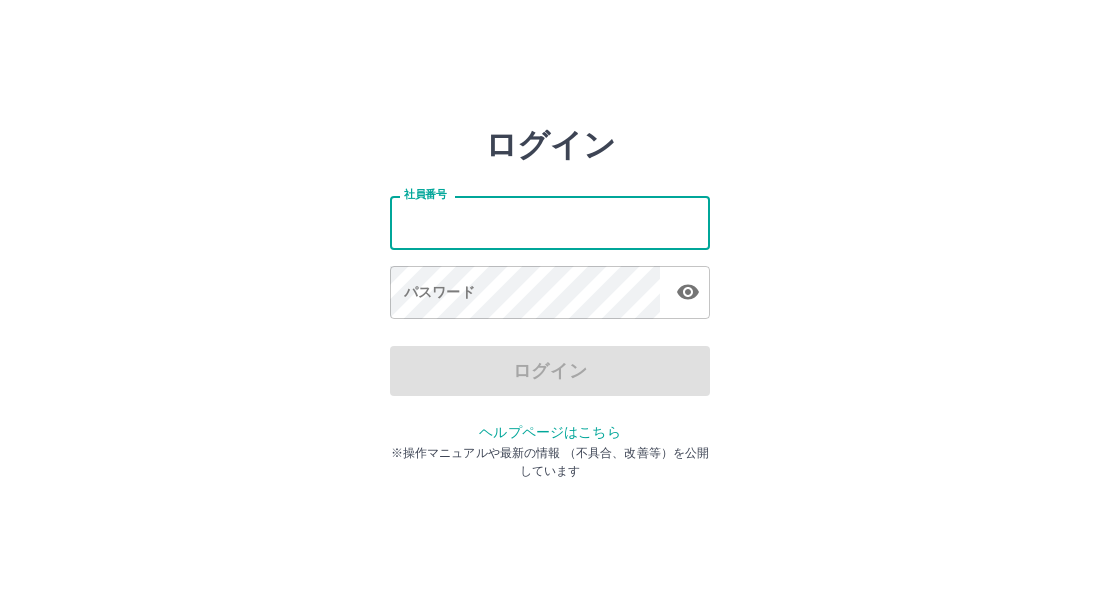 type on "*******" 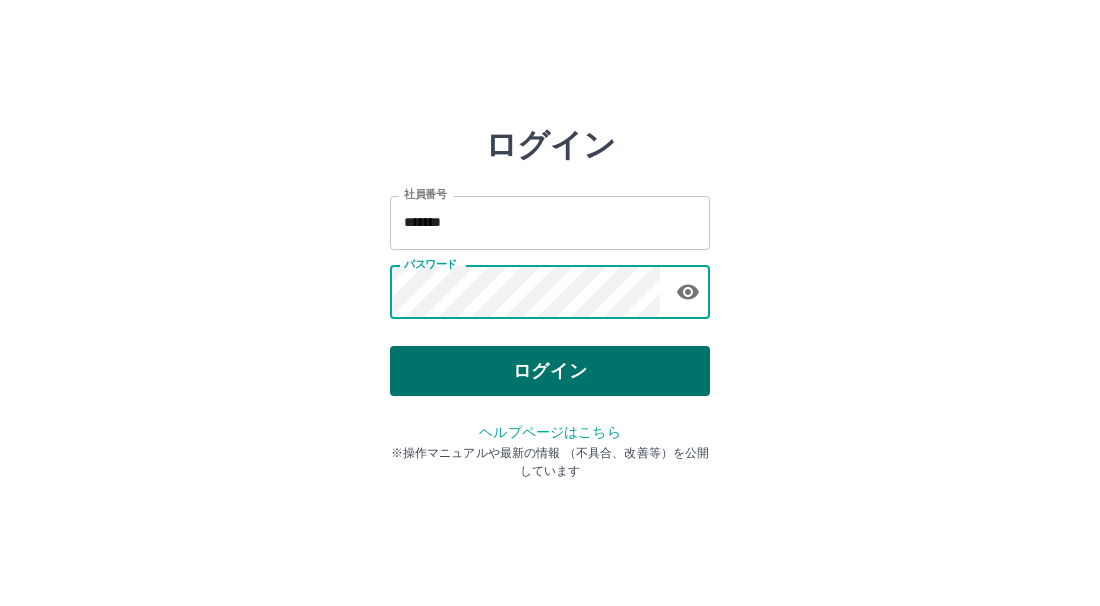 click on "ログイン" at bounding box center [550, 371] 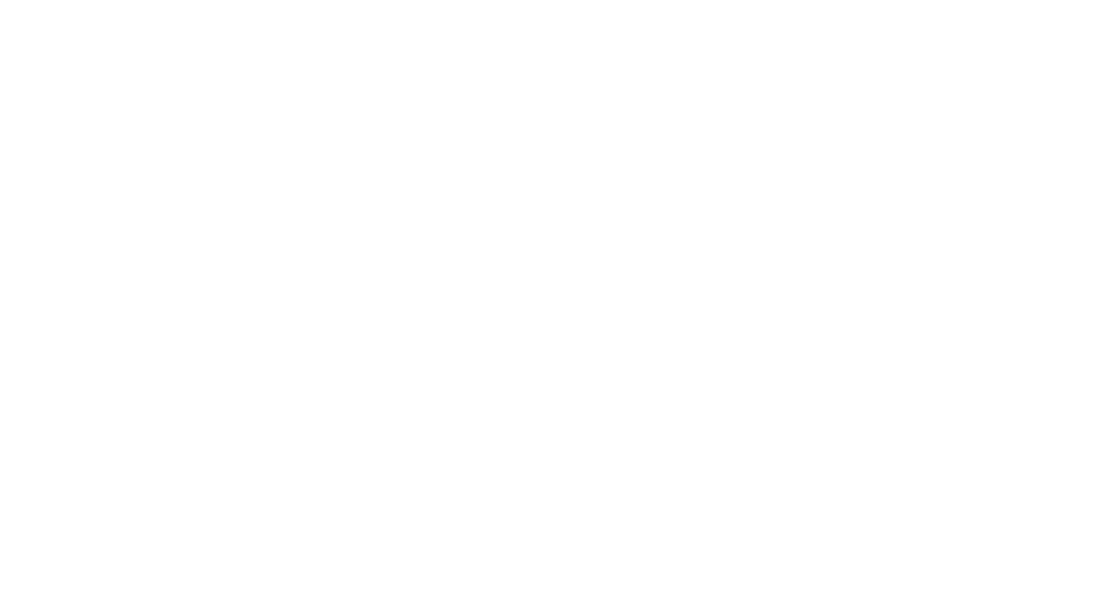 scroll, scrollTop: 0, scrollLeft: 0, axis: both 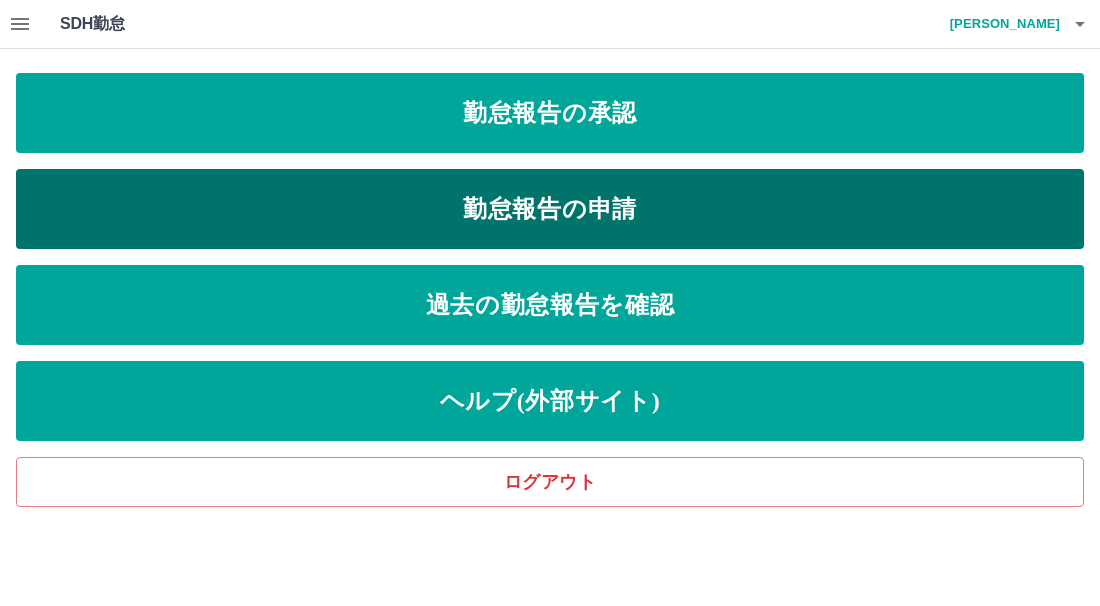 click on "勤怠報告の申請" at bounding box center [550, 209] 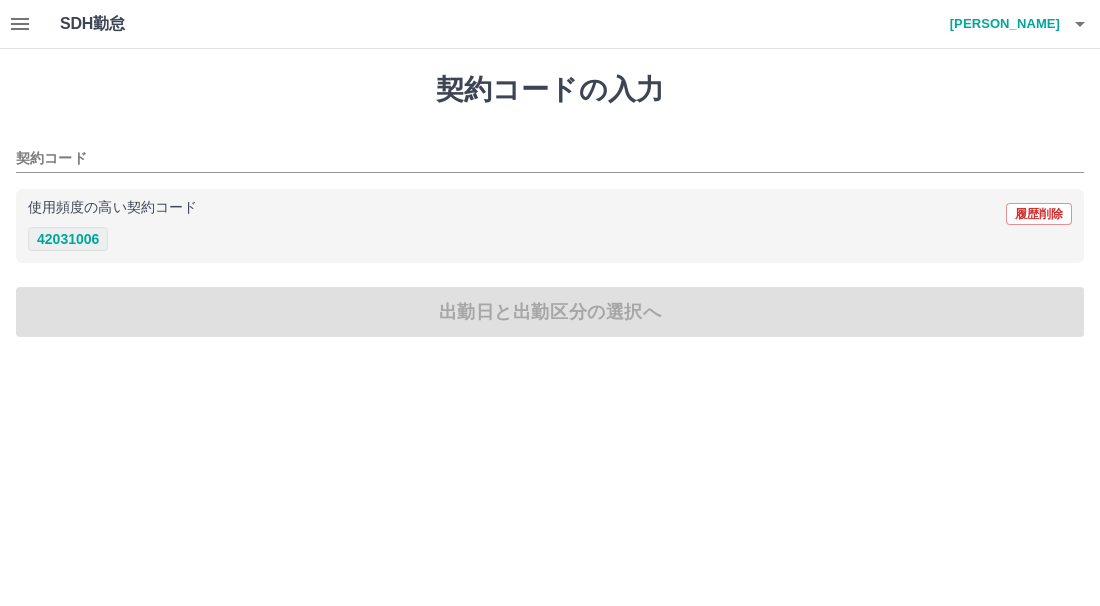 click on "42031006" at bounding box center [68, 239] 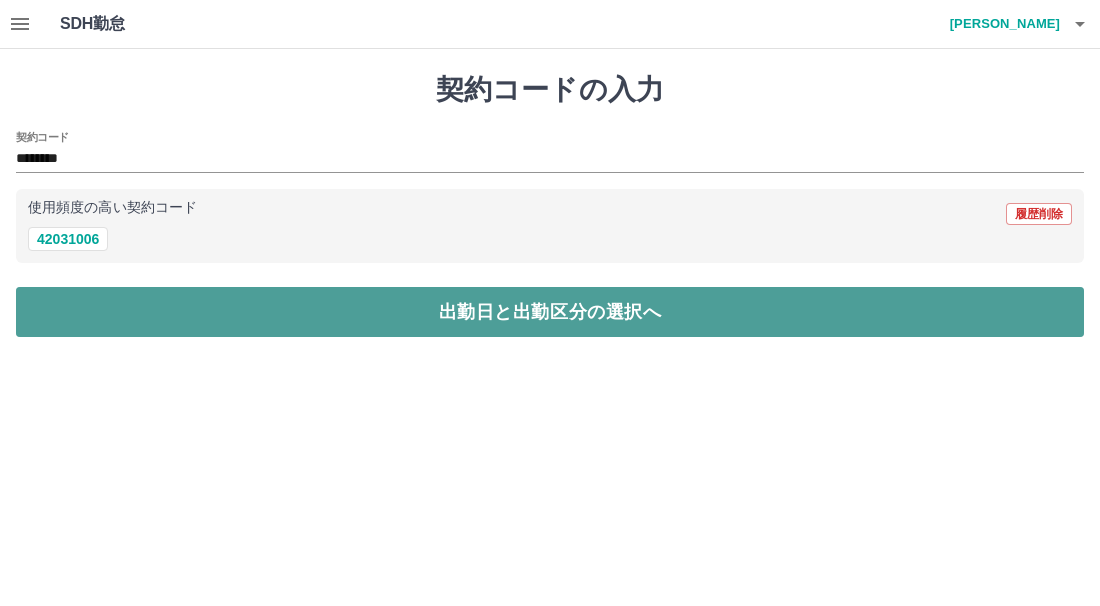 click on "出勤日と出勤区分の選択へ" at bounding box center (550, 312) 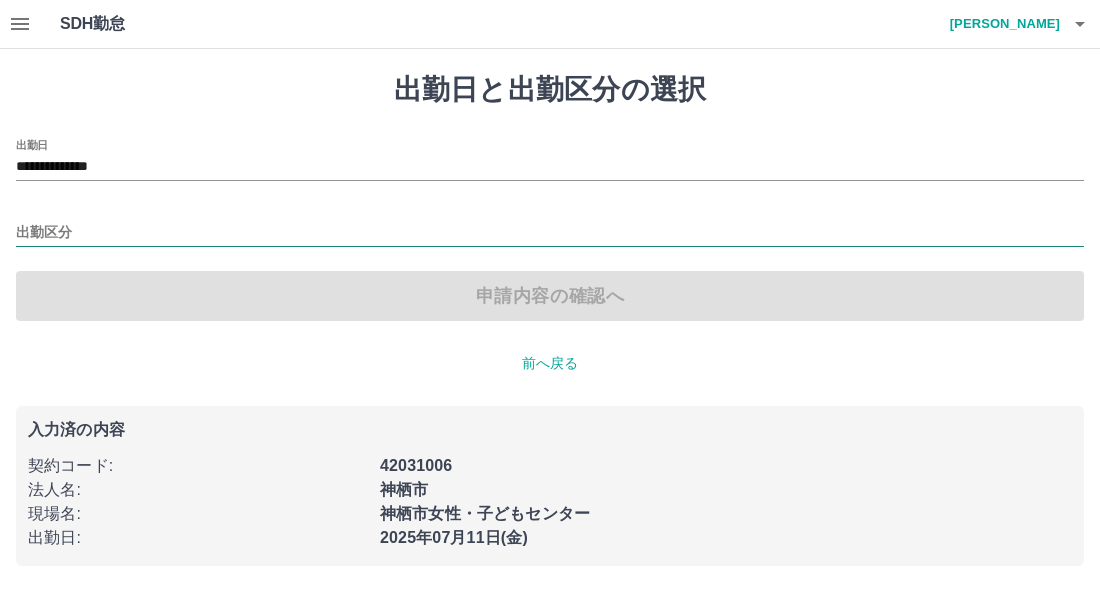 click on "出勤区分" at bounding box center (550, 233) 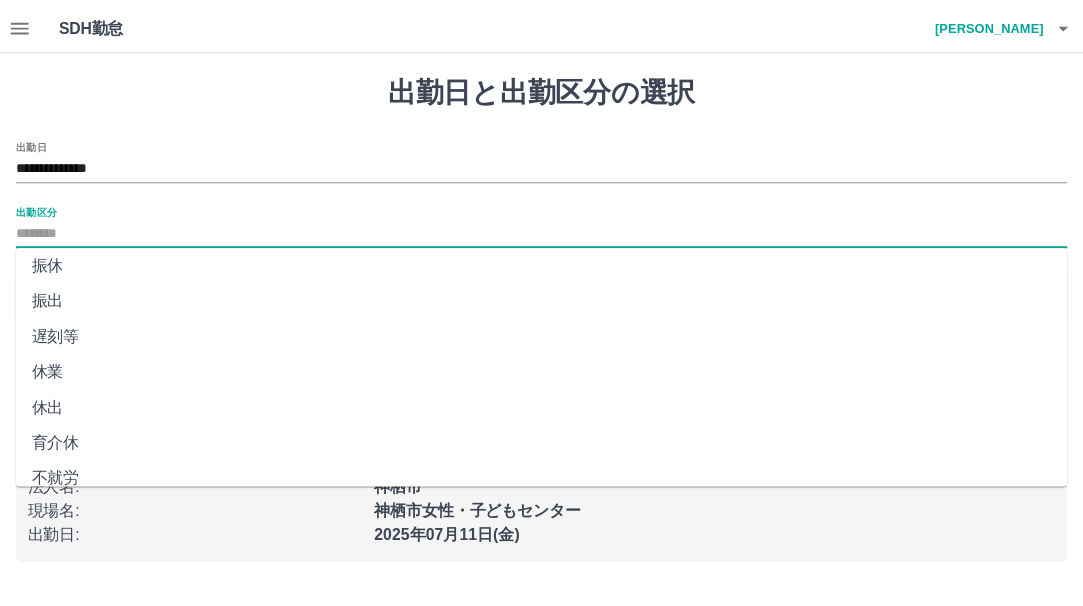scroll, scrollTop: 200, scrollLeft: 0, axis: vertical 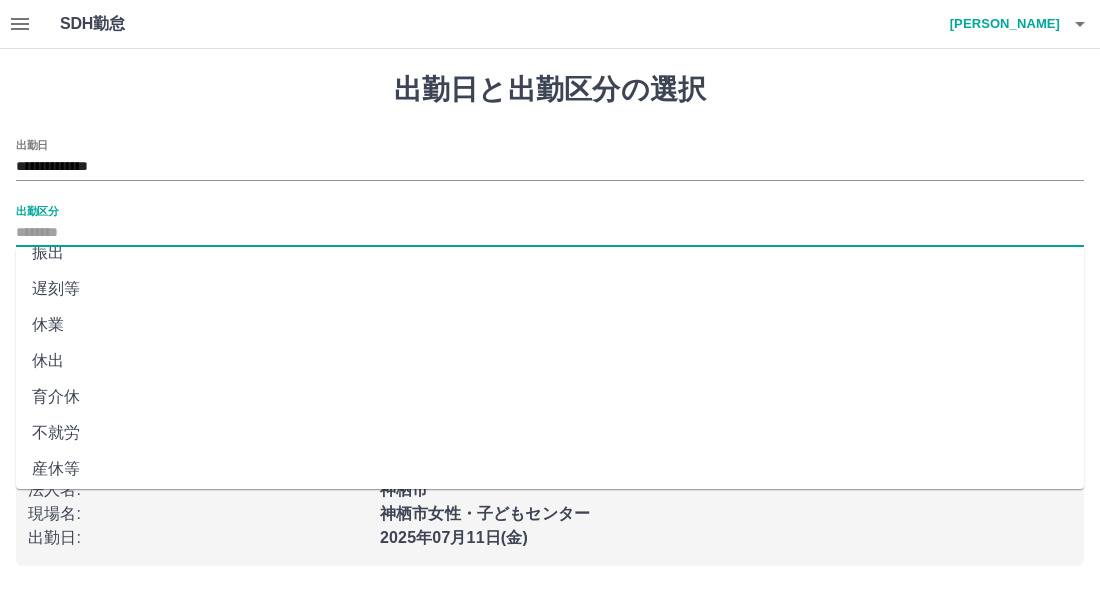 click on "休出" at bounding box center [550, 361] 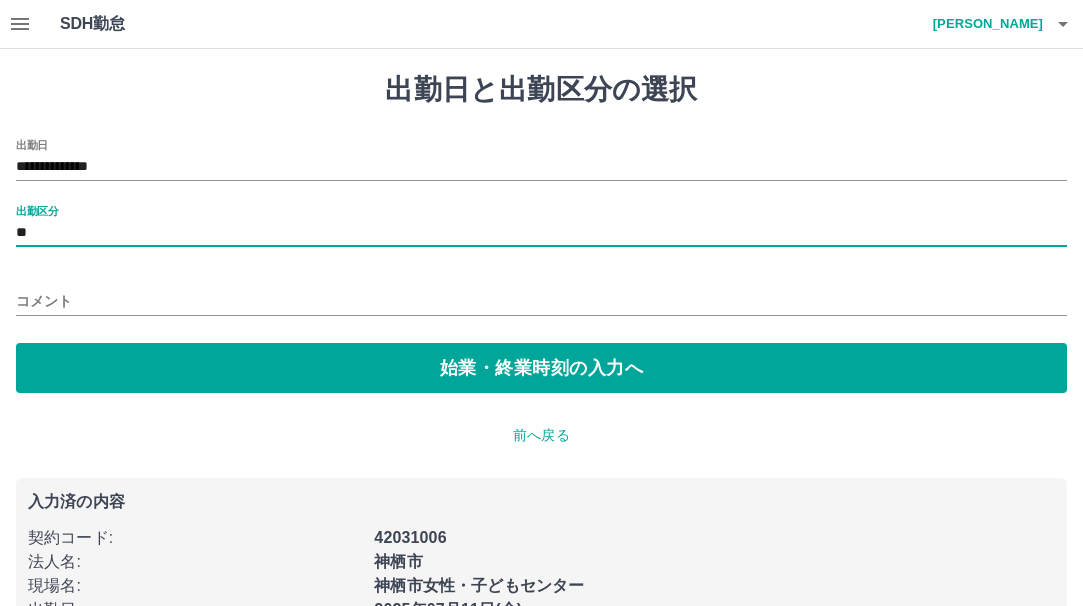 click on "コメント" at bounding box center [541, 301] 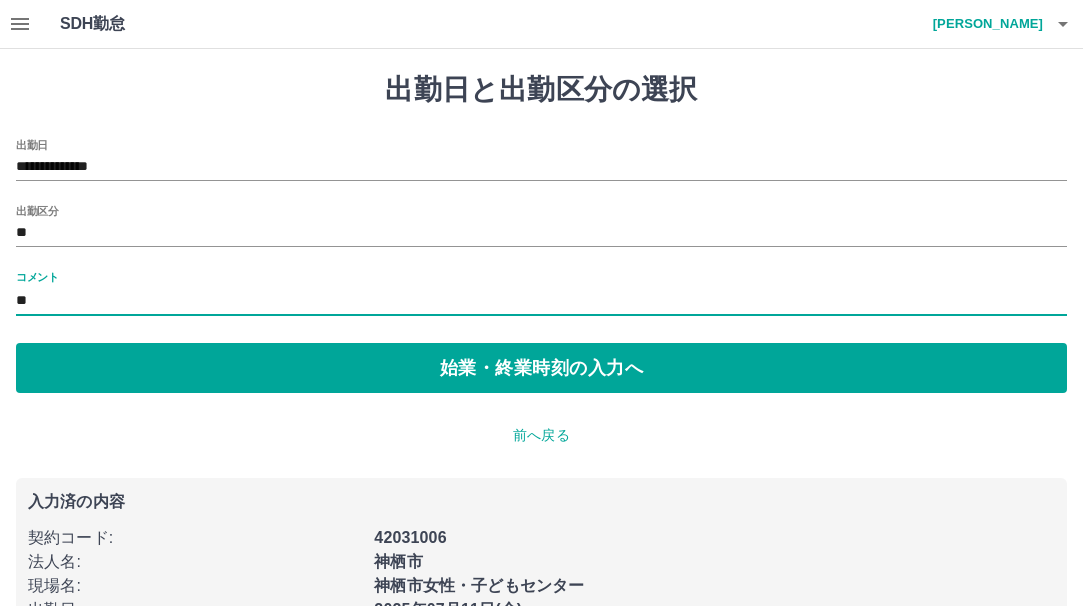 type on "*" 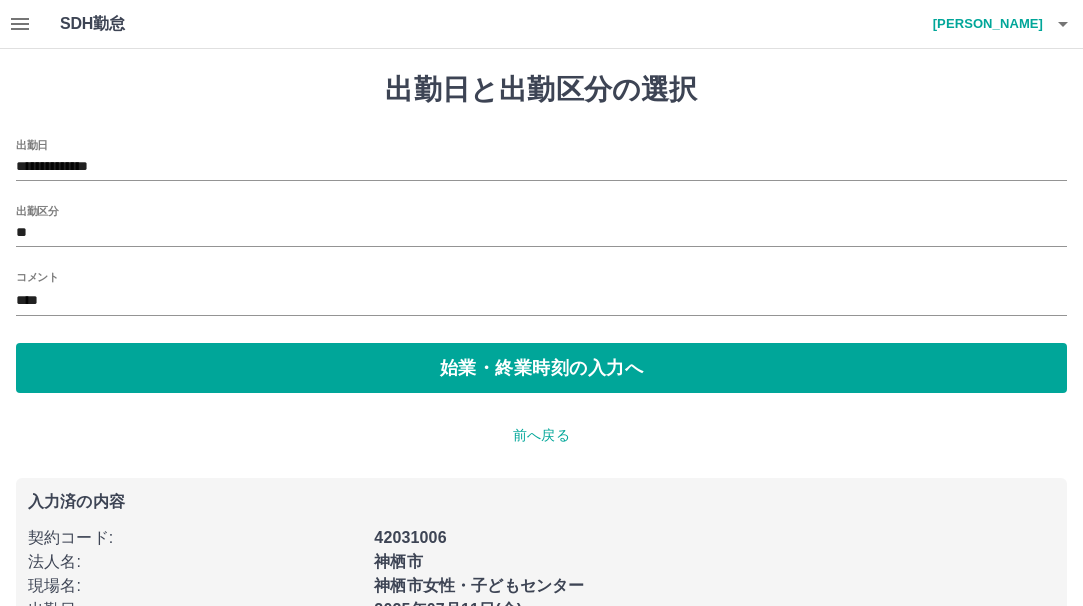 click on "42031006" at bounding box center (708, 532) 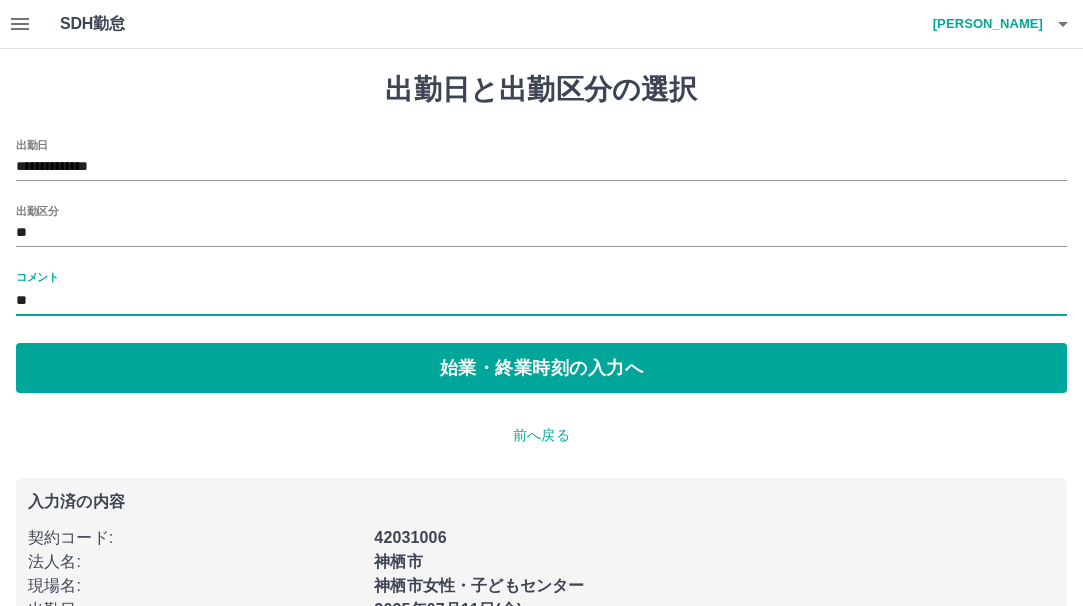 type on "*" 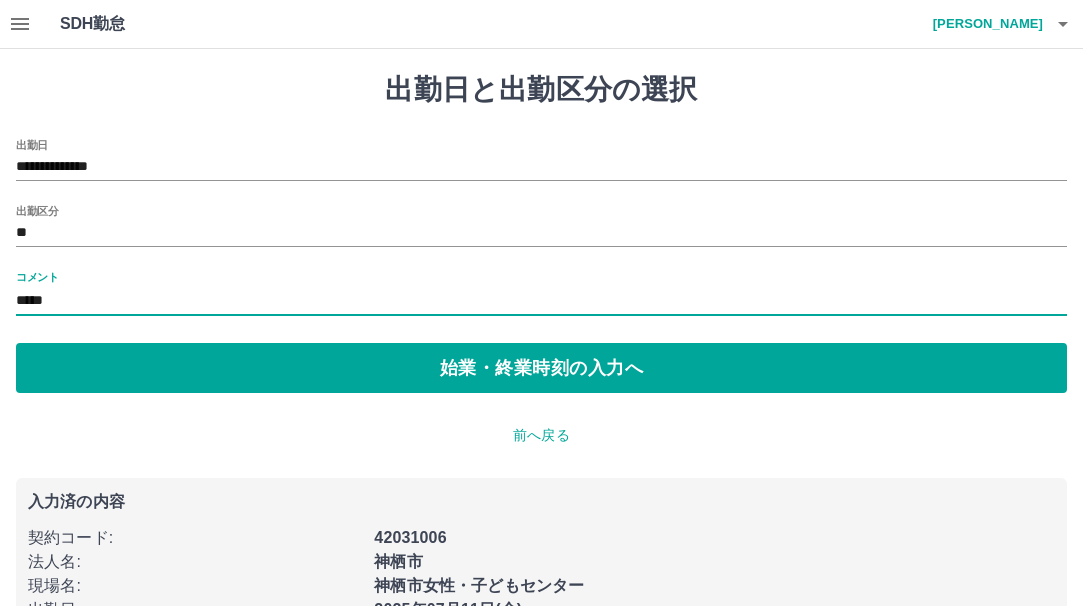 click on "*****" at bounding box center [541, 301] 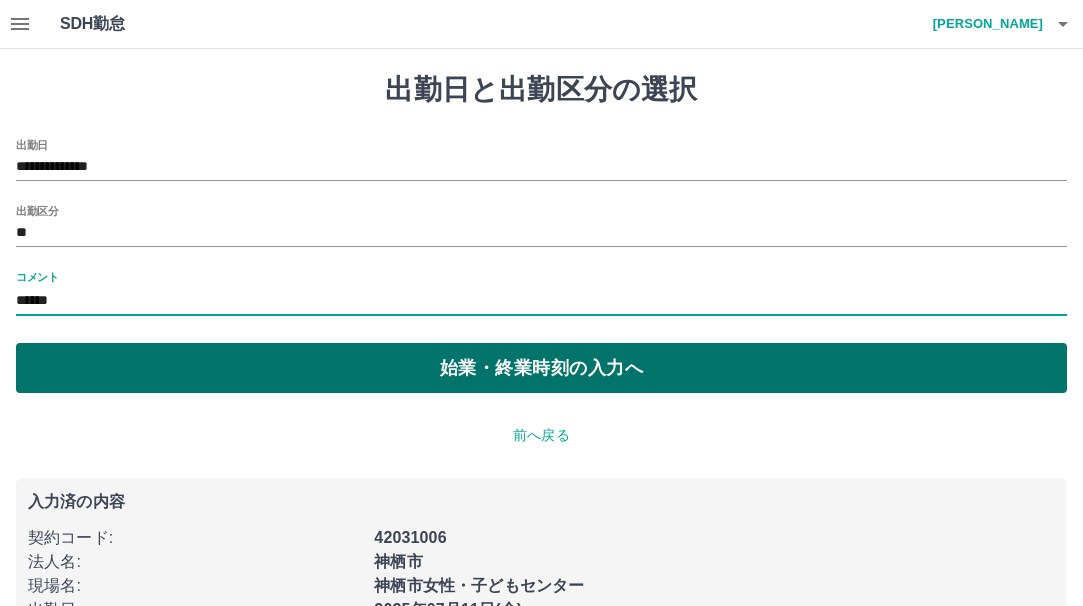 type on "******" 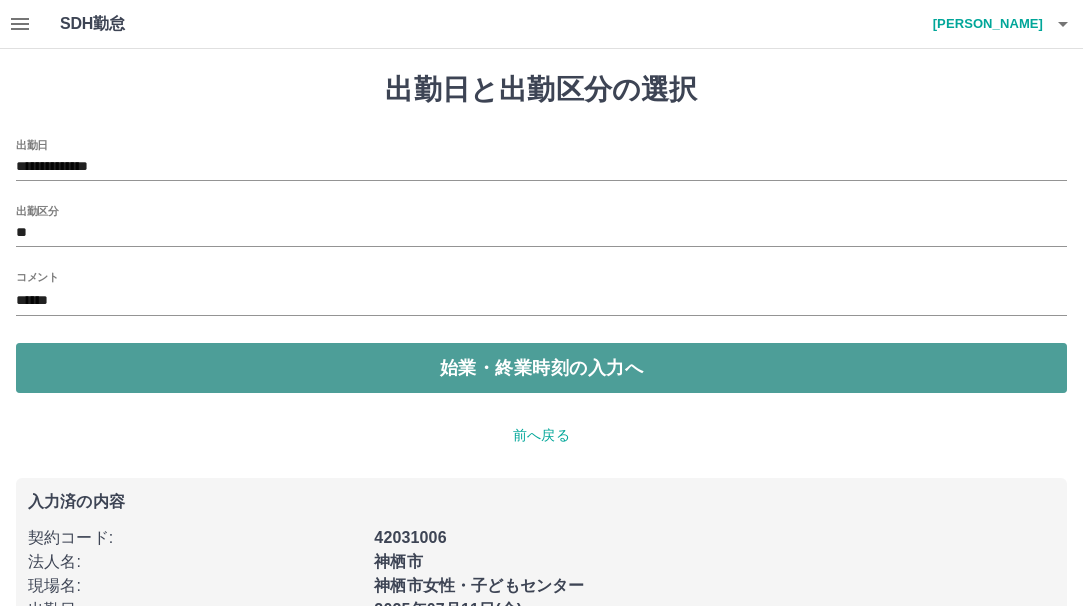 click on "始業・終業時刻の入力へ" at bounding box center [541, 368] 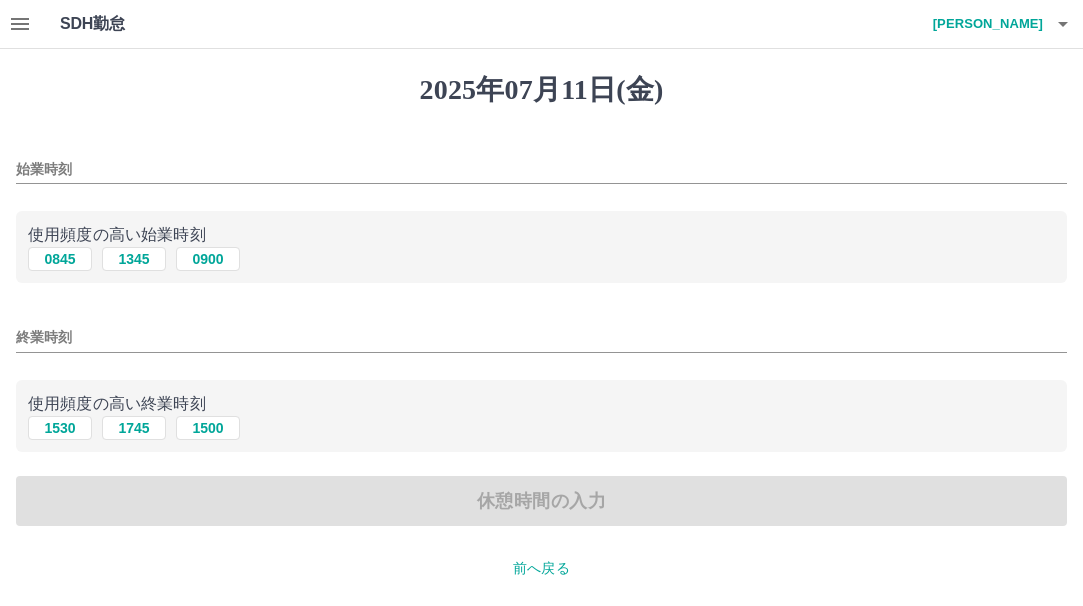 click on "始業時刻" at bounding box center (541, 169) 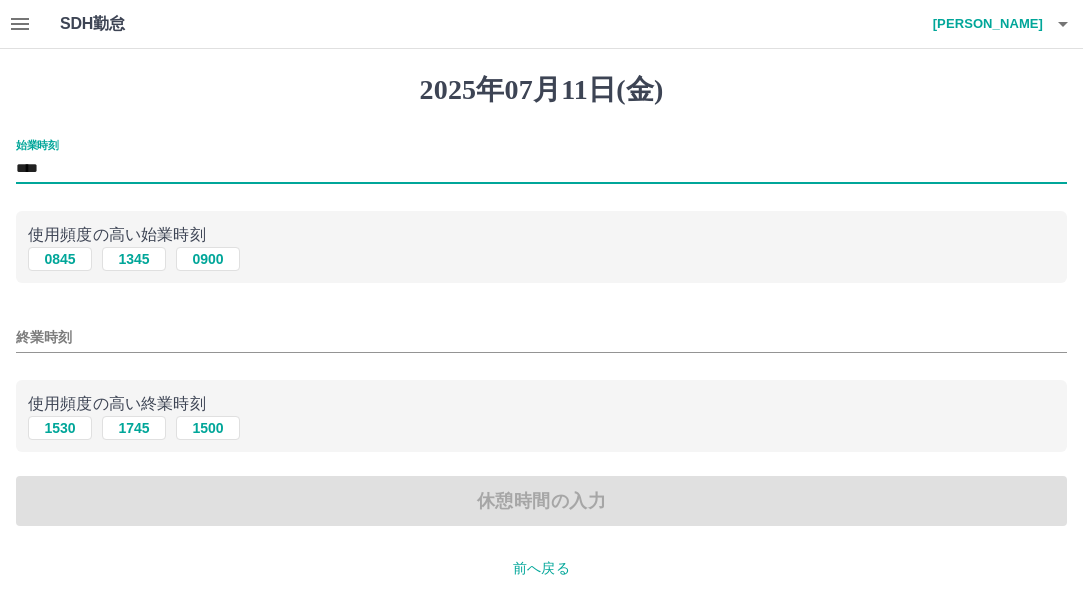 type on "****" 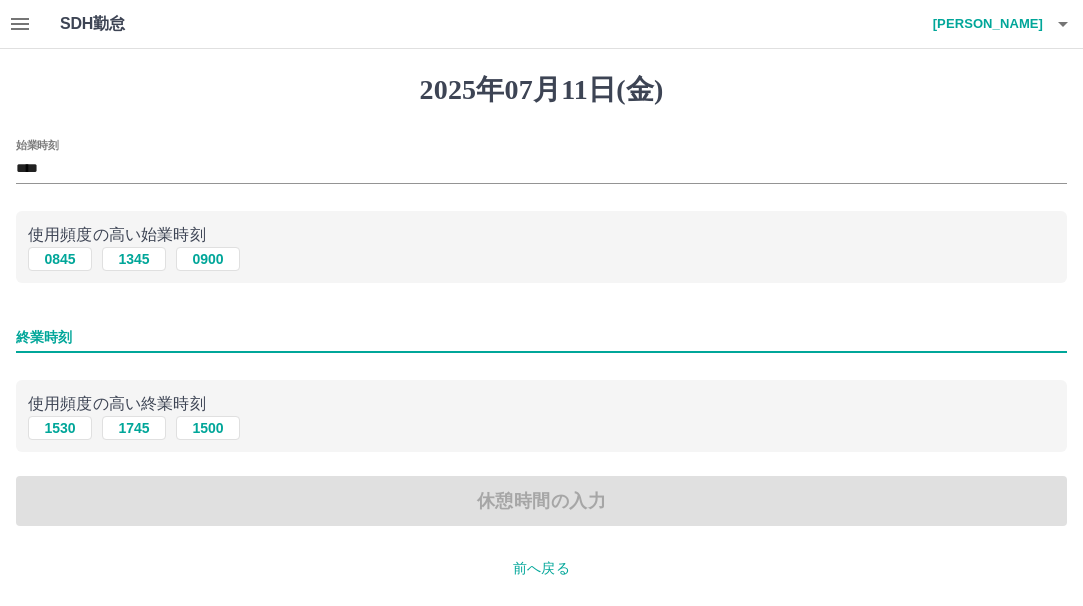 click on "終業時刻" at bounding box center (541, 337) 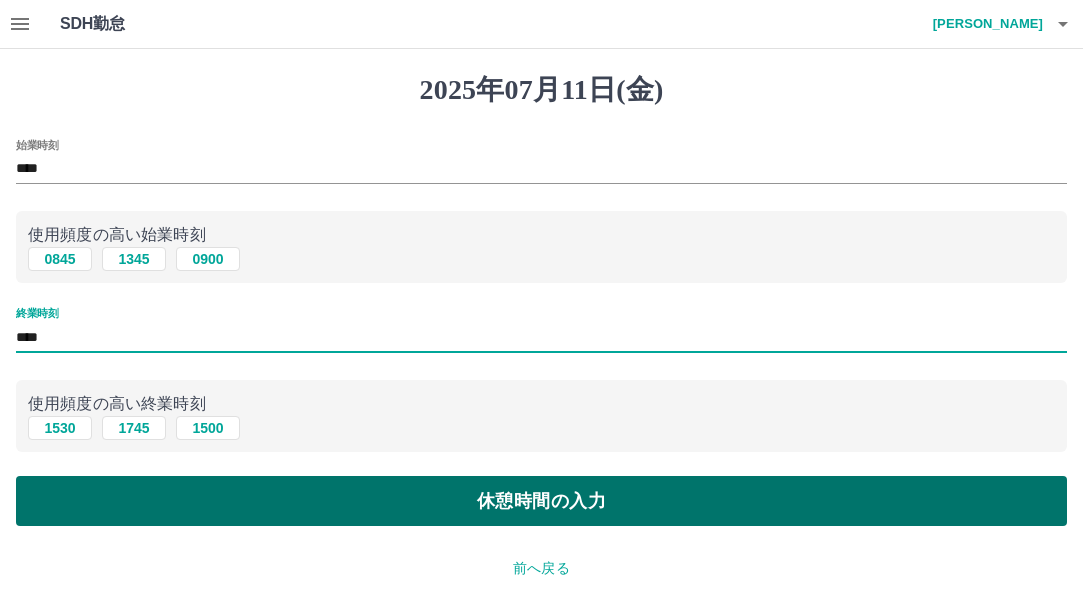 type on "****" 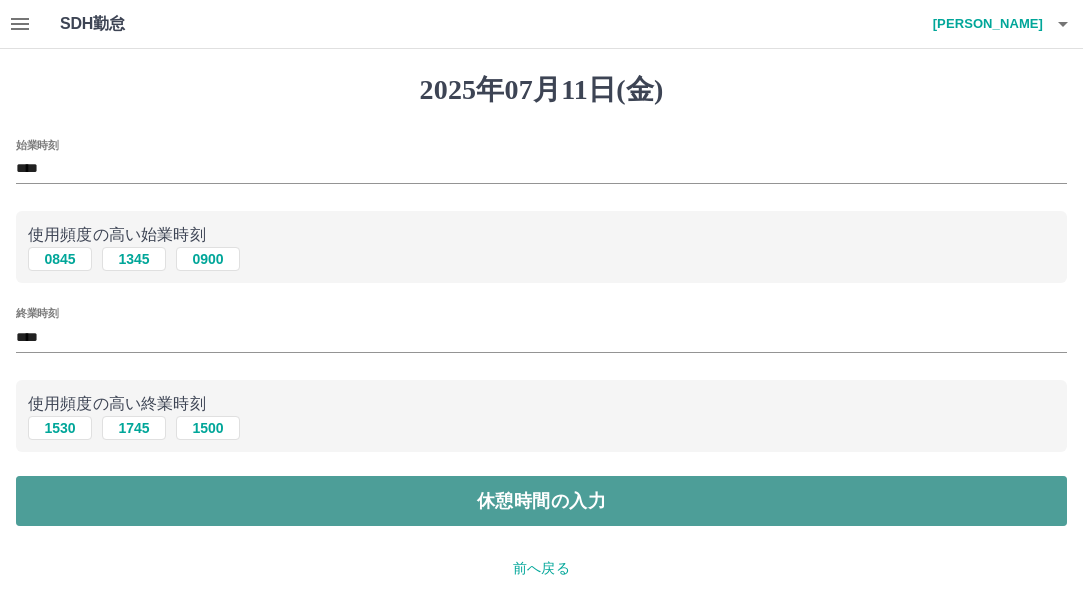 click on "休憩時間の入力" at bounding box center (541, 501) 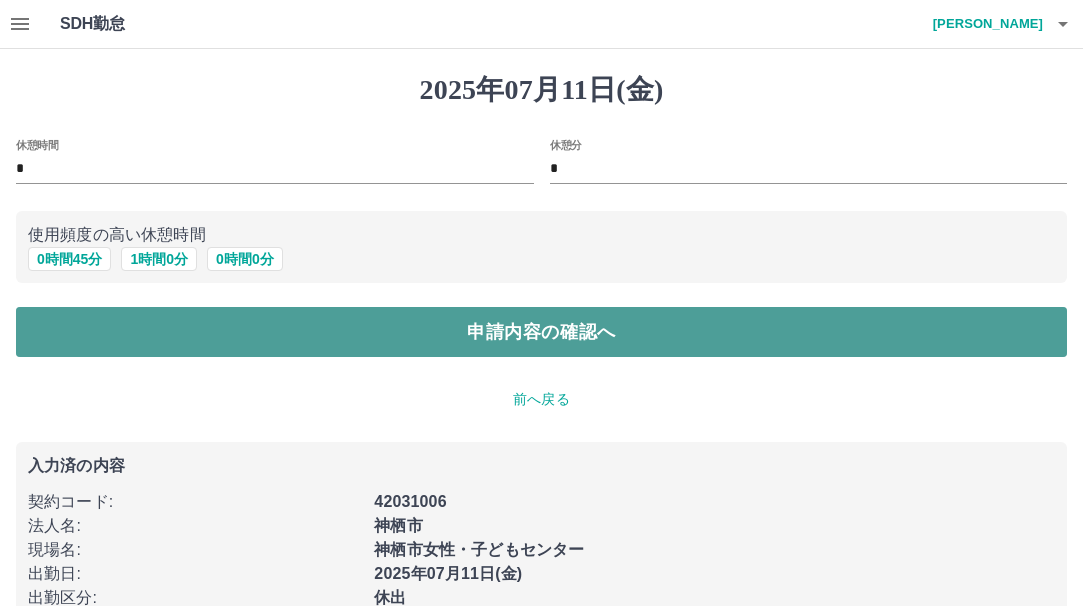 click on "申請内容の確認へ" at bounding box center [541, 332] 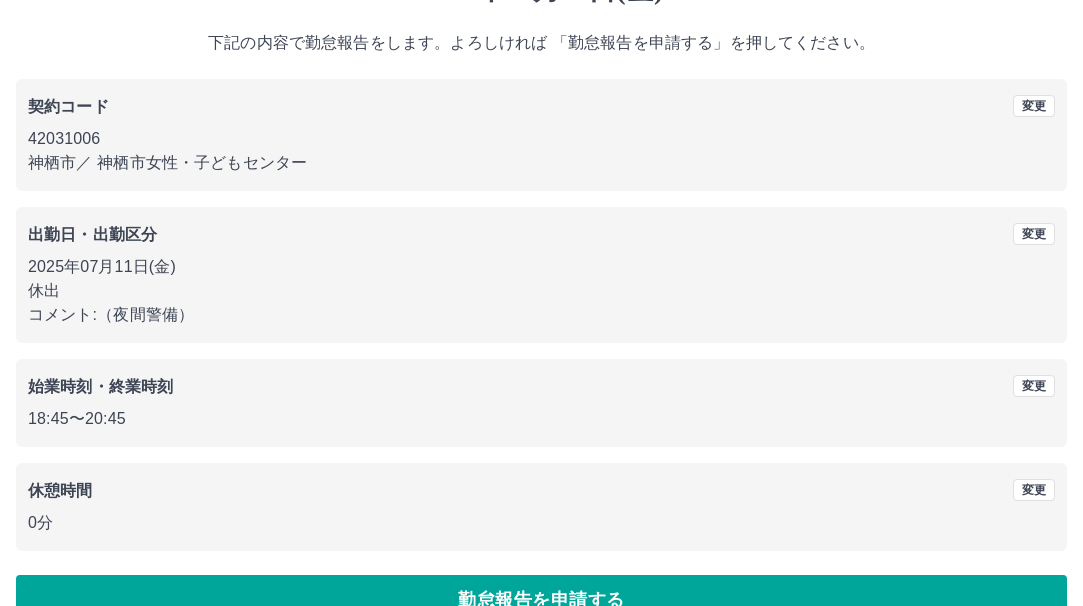 scroll, scrollTop: 143, scrollLeft: 0, axis: vertical 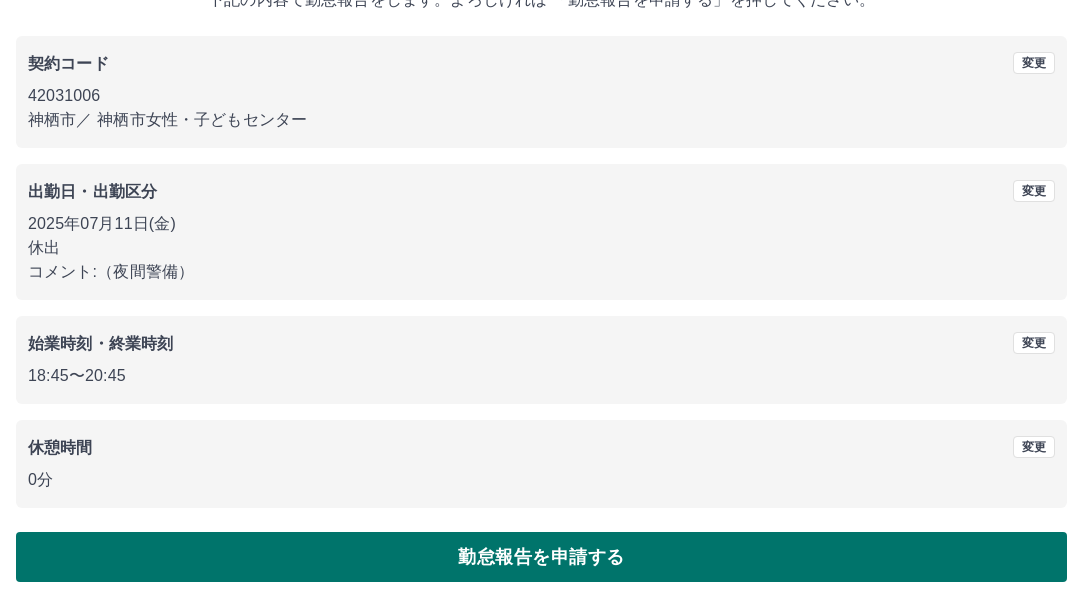 click on "勤怠報告を申請する" at bounding box center (541, 557) 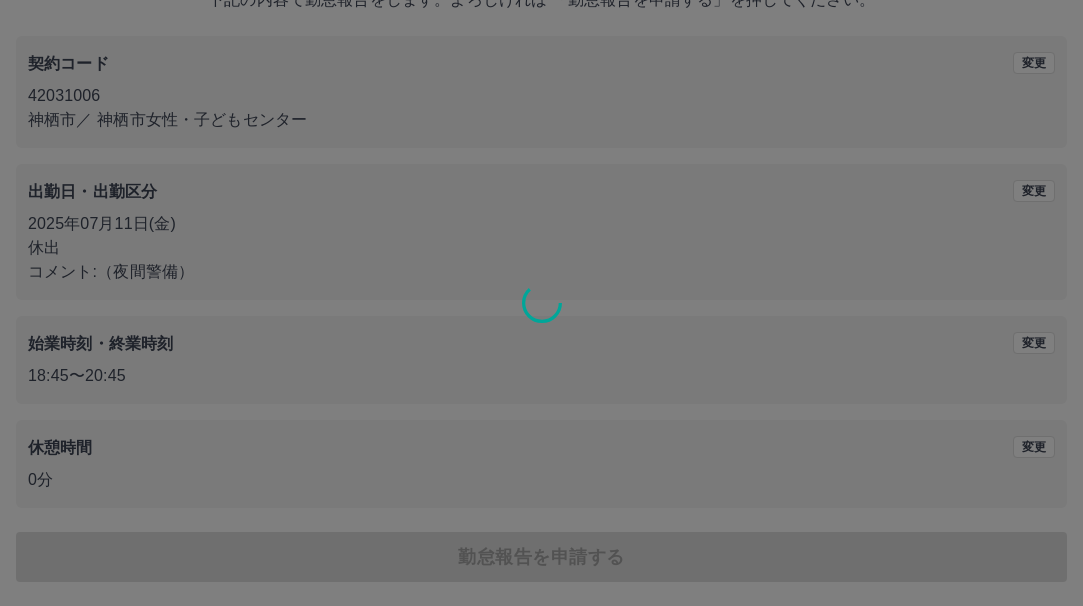 scroll, scrollTop: 0, scrollLeft: 0, axis: both 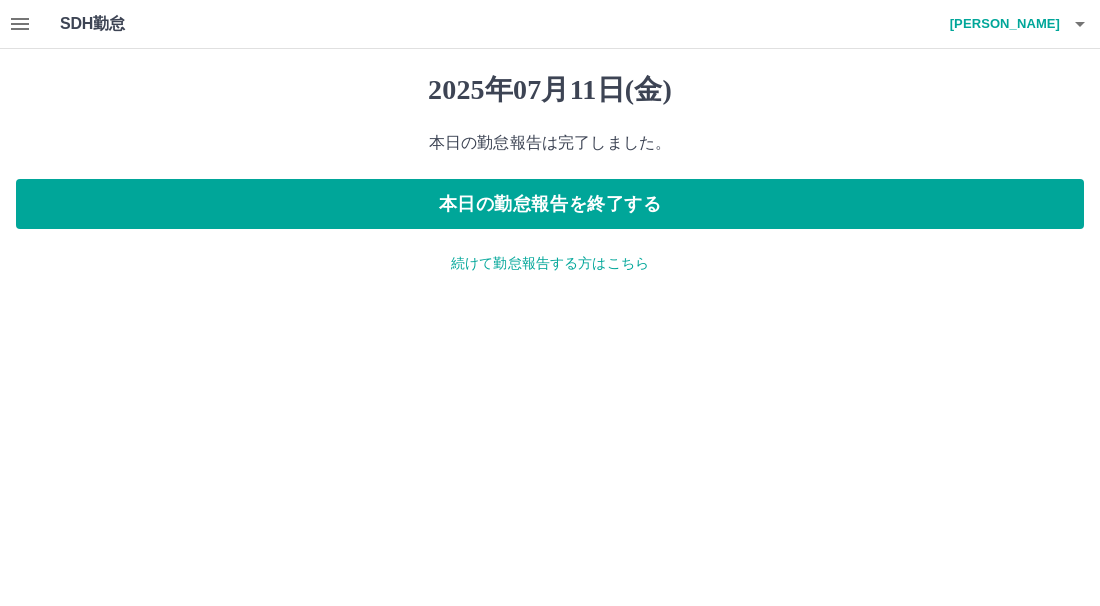 click 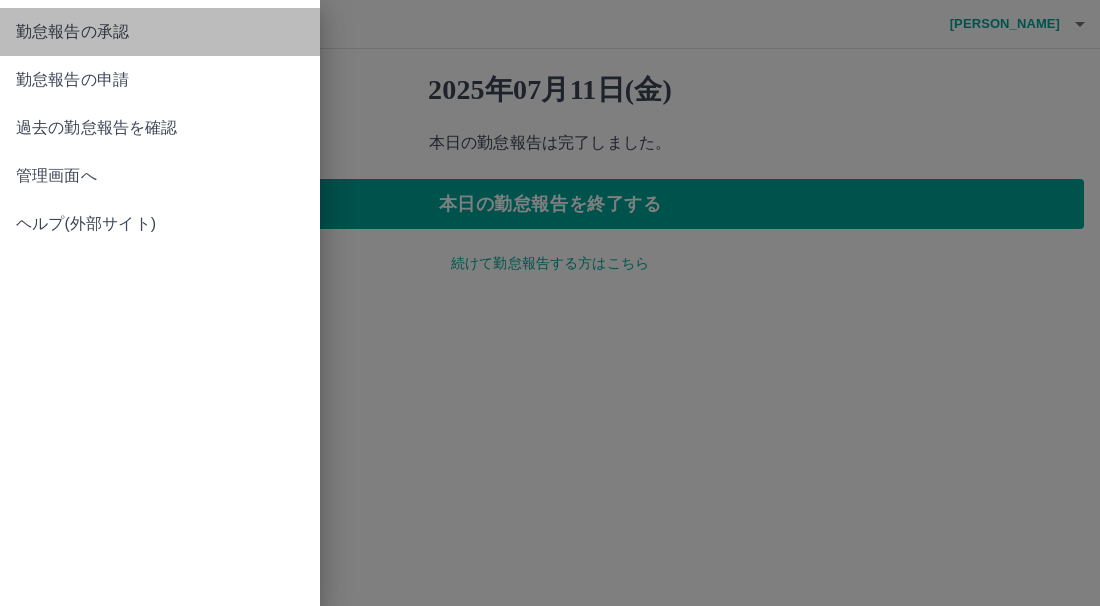 click on "勤怠報告の承認" at bounding box center (160, 32) 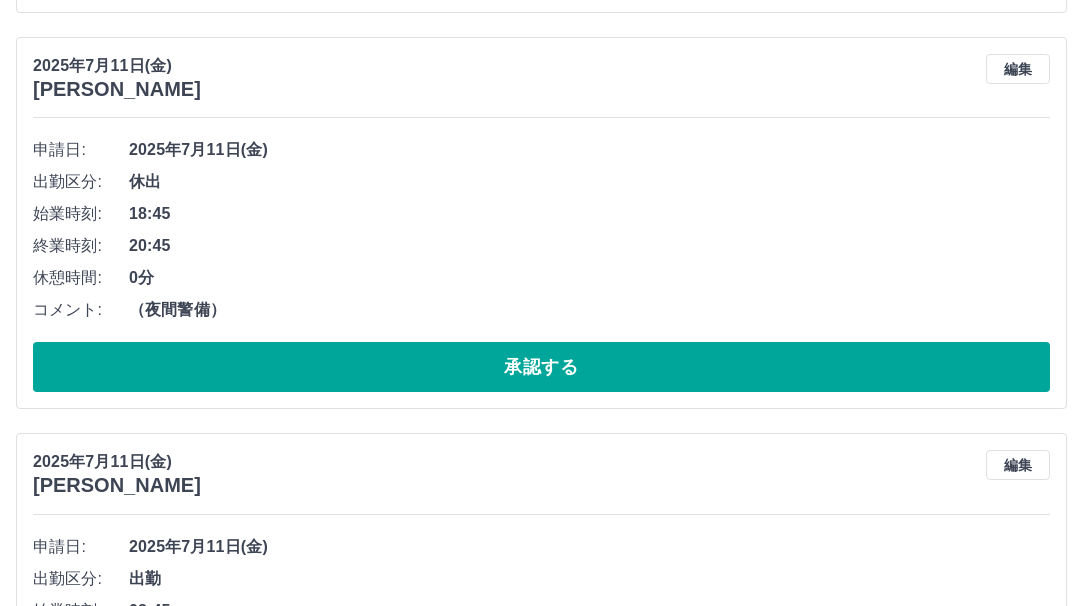 scroll, scrollTop: 4100, scrollLeft: 0, axis: vertical 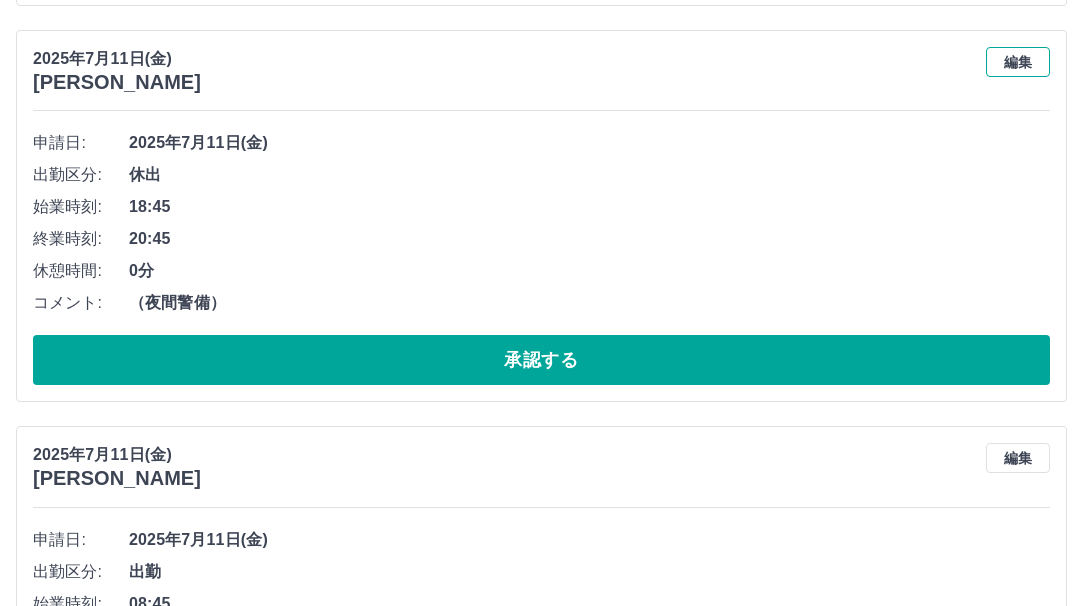 click on "編集" at bounding box center (1018, 62) 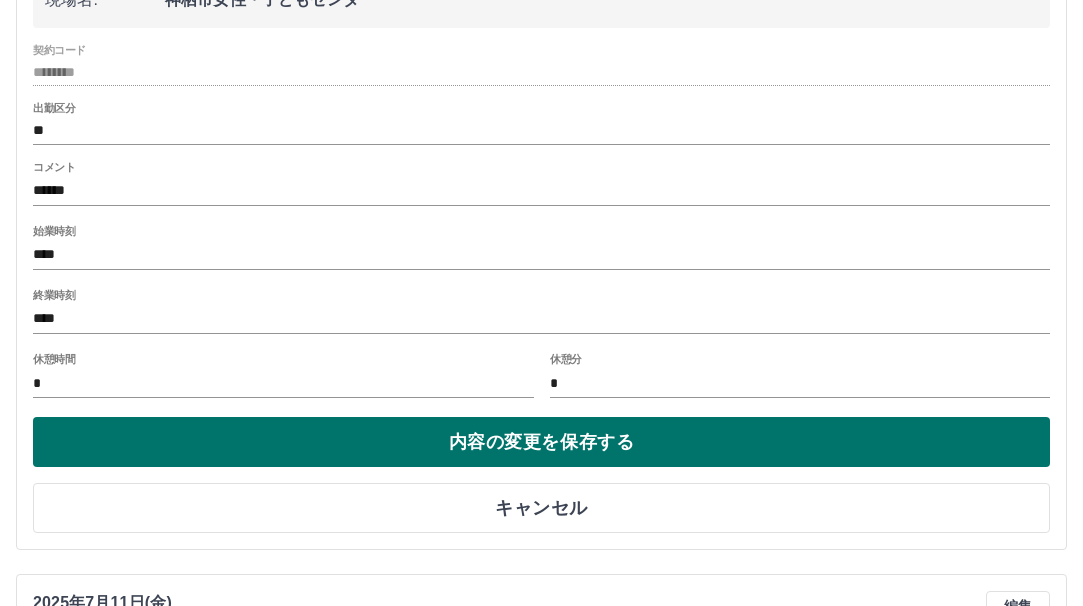 scroll, scrollTop: 4400, scrollLeft: 0, axis: vertical 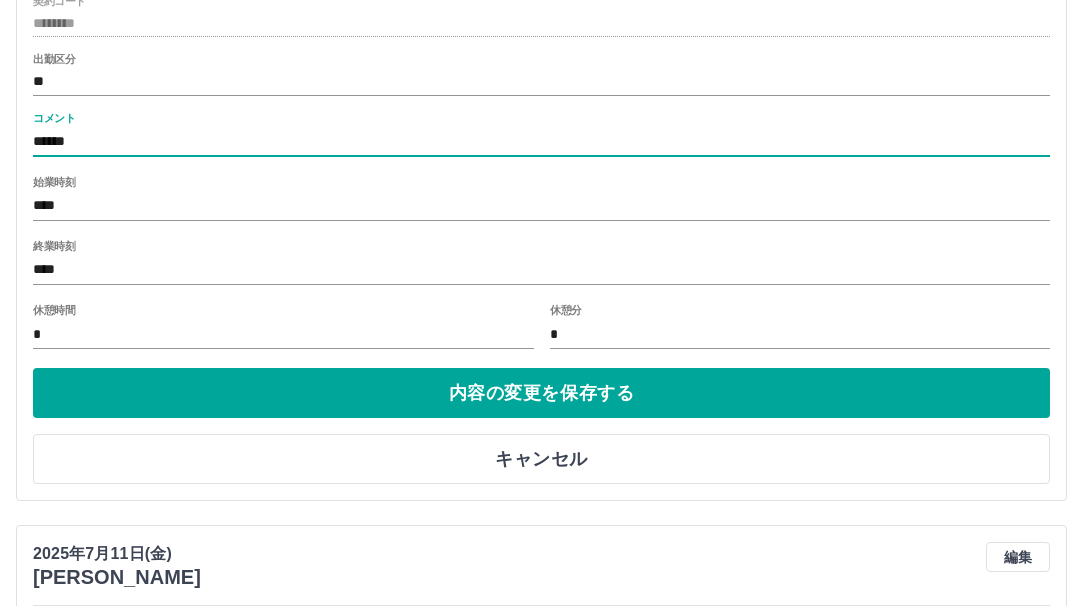 click on "******" at bounding box center [541, 142] 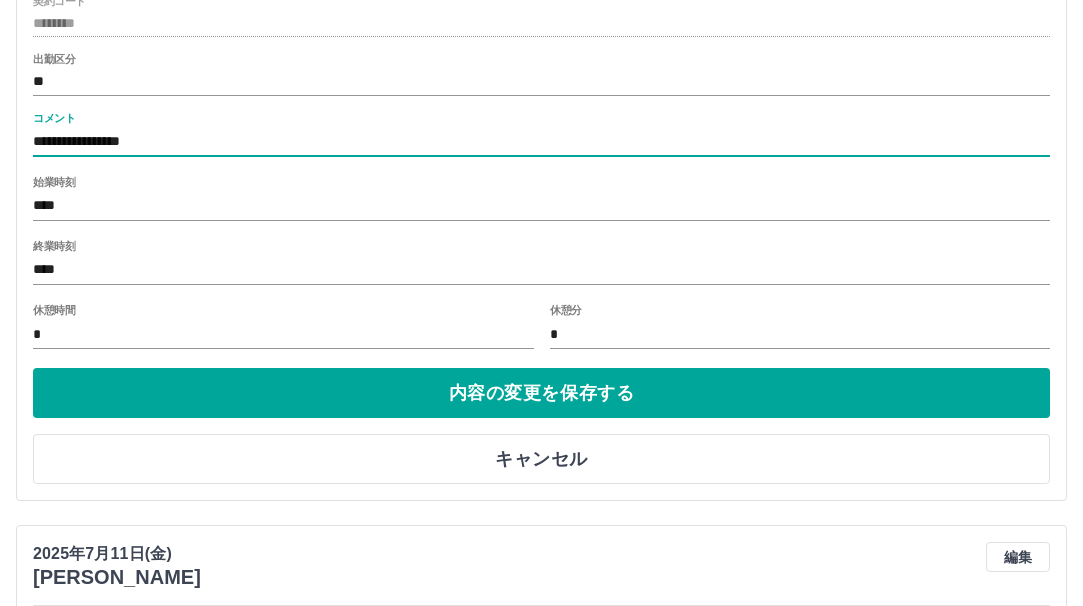 click on "**********" at bounding box center [541, 142] 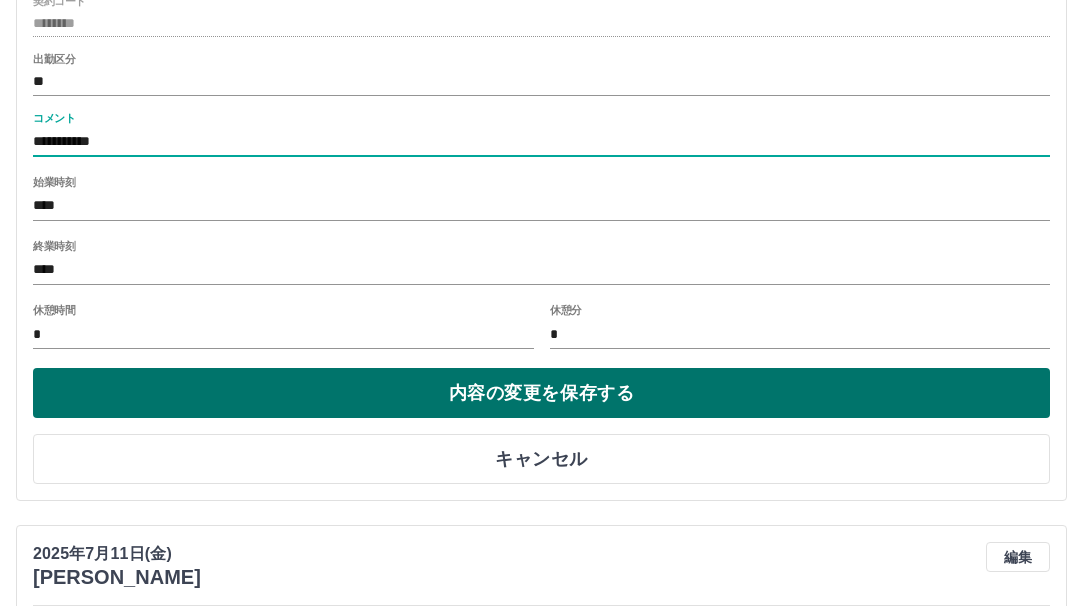 type on "**********" 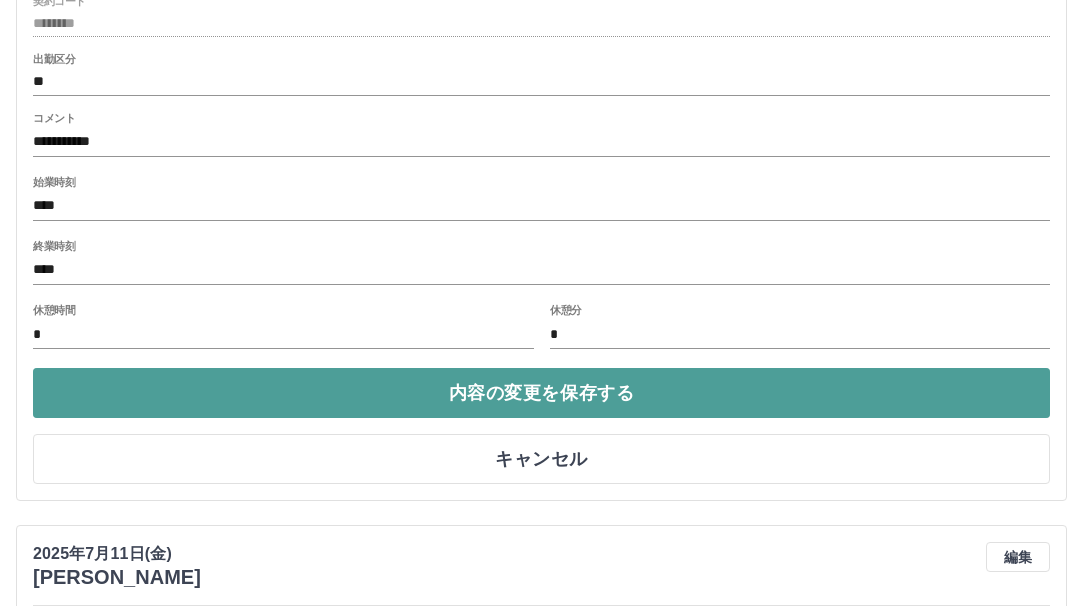 click on "内容の変更を保存する" at bounding box center (541, 393) 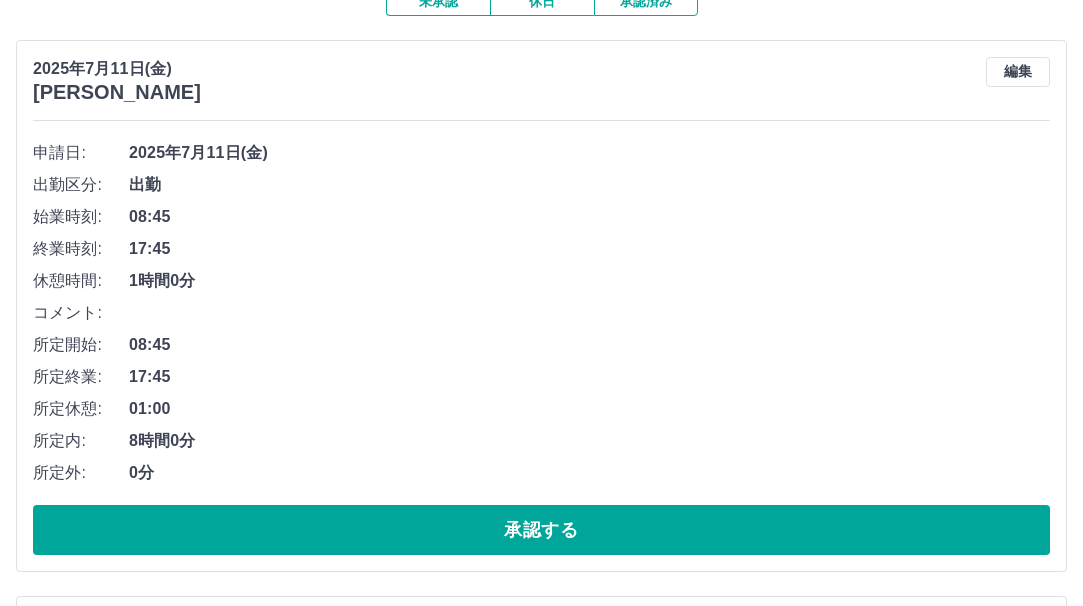 scroll, scrollTop: 200, scrollLeft: 0, axis: vertical 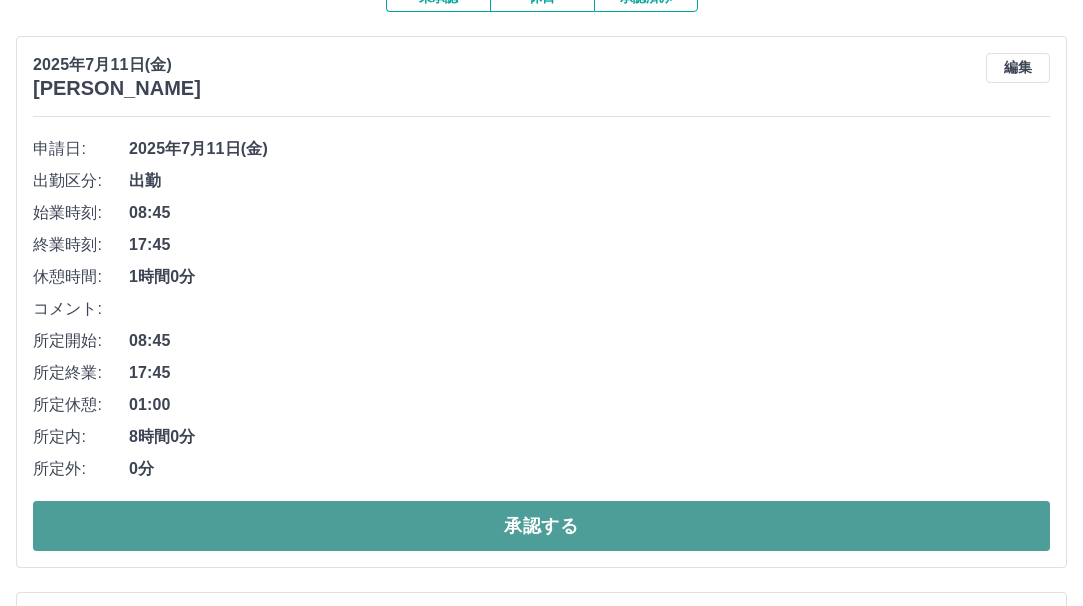 click on "承認する" at bounding box center (541, 526) 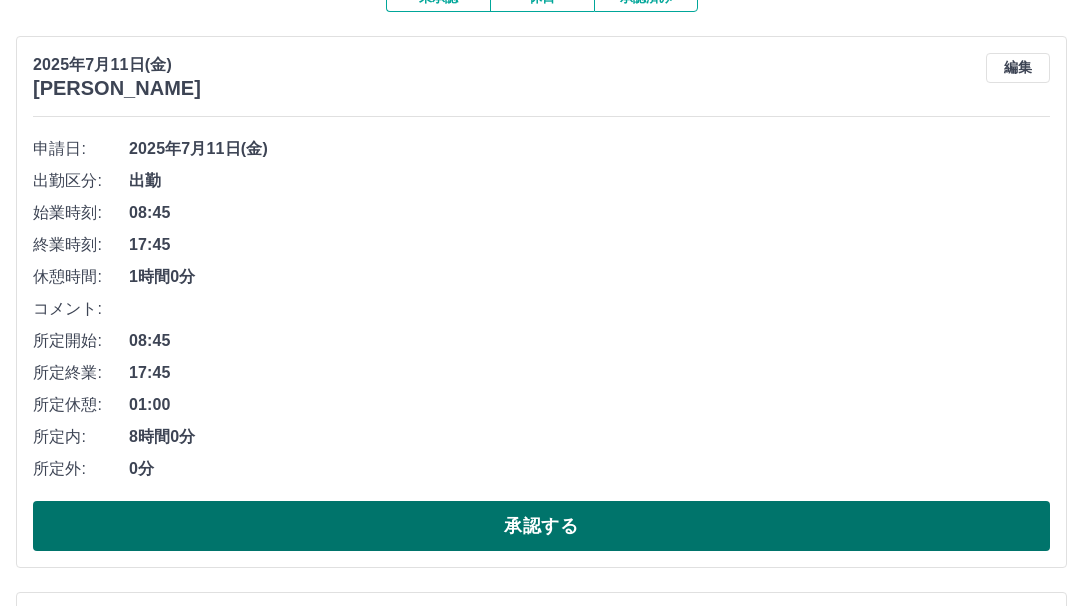 click on "承認する" at bounding box center (541, 526) 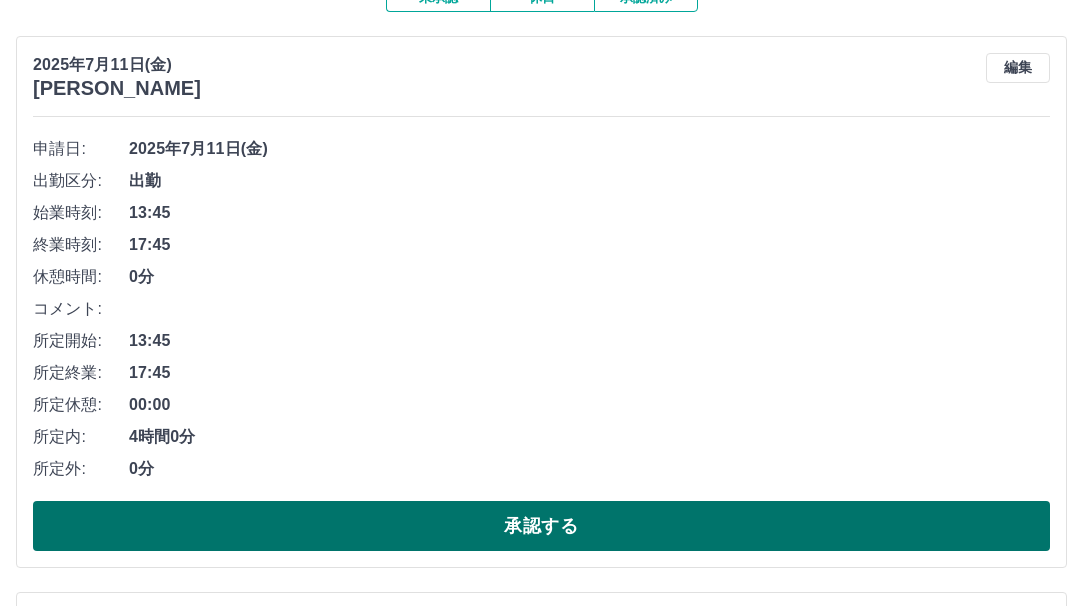 click on "承認する" at bounding box center (541, 526) 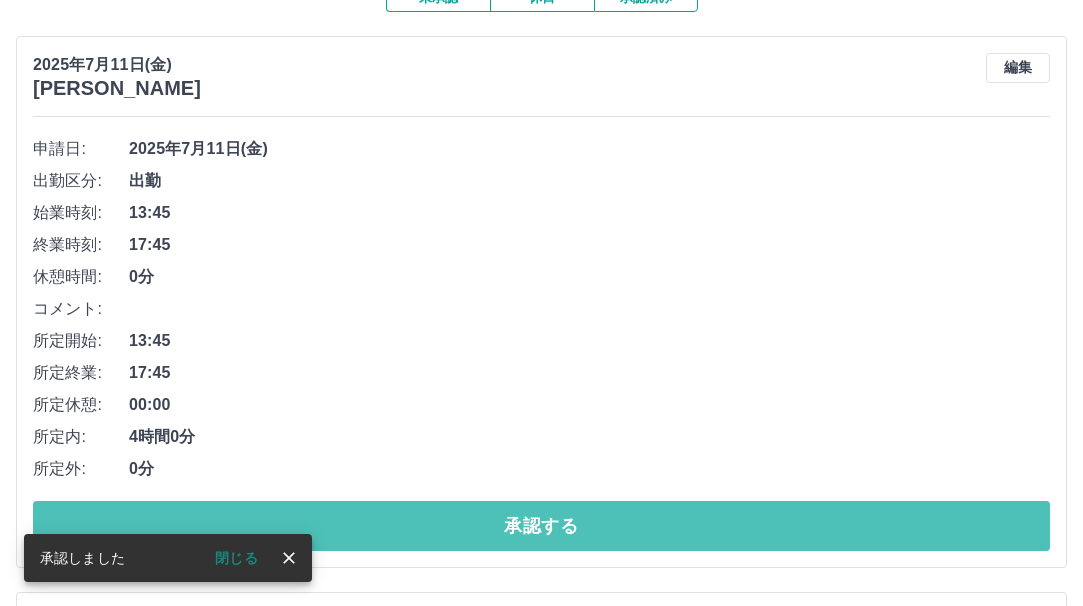 click on "承認する" at bounding box center [541, 526] 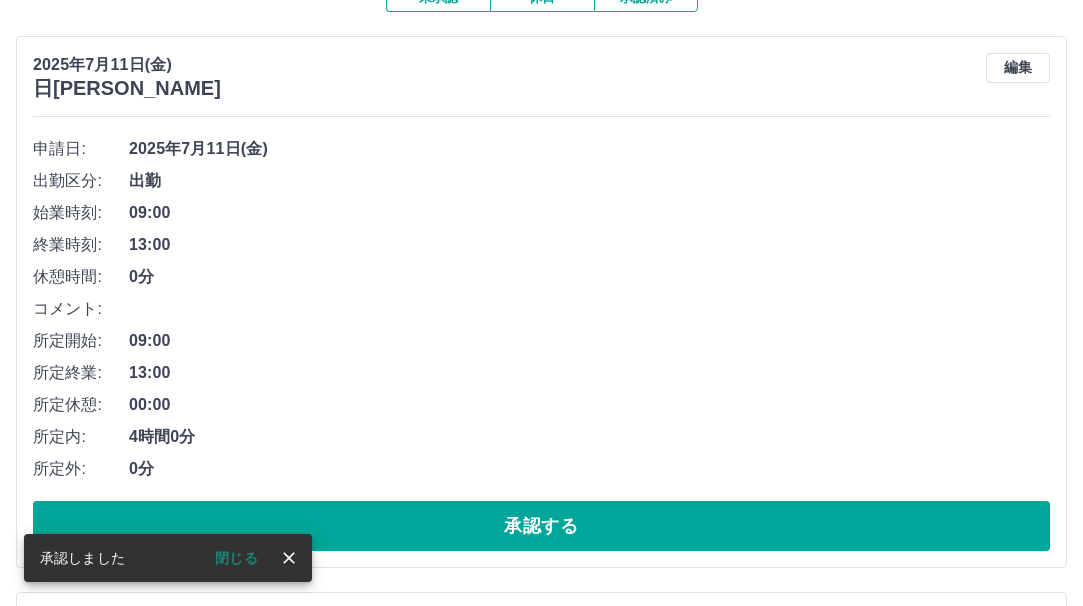 click on "承認する" at bounding box center (541, 526) 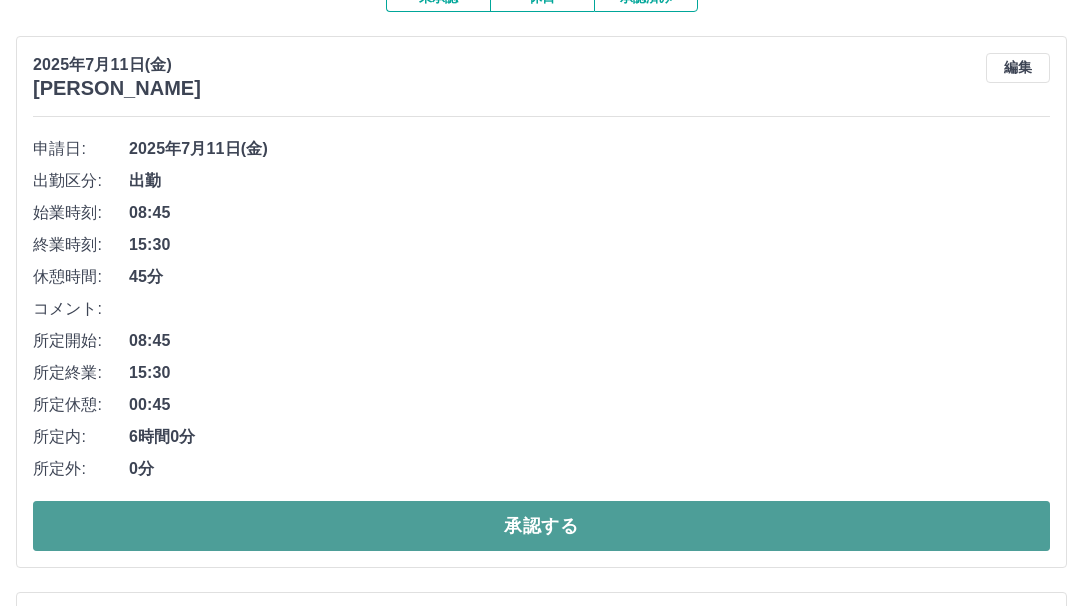 click on "承認する" at bounding box center [541, 526] 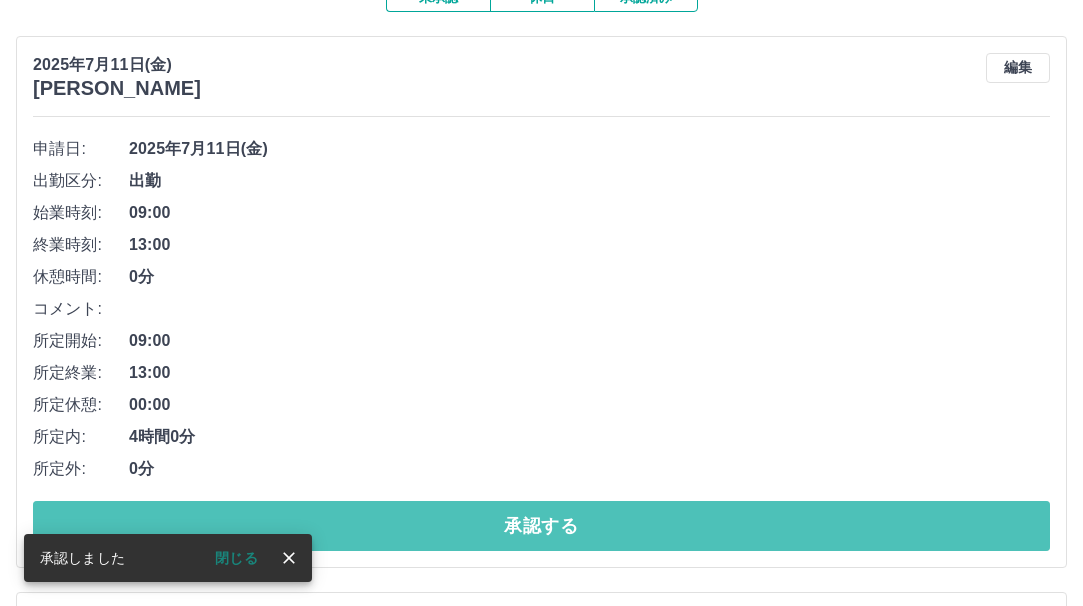 click on "承認する" at bounding box center [541, 526] 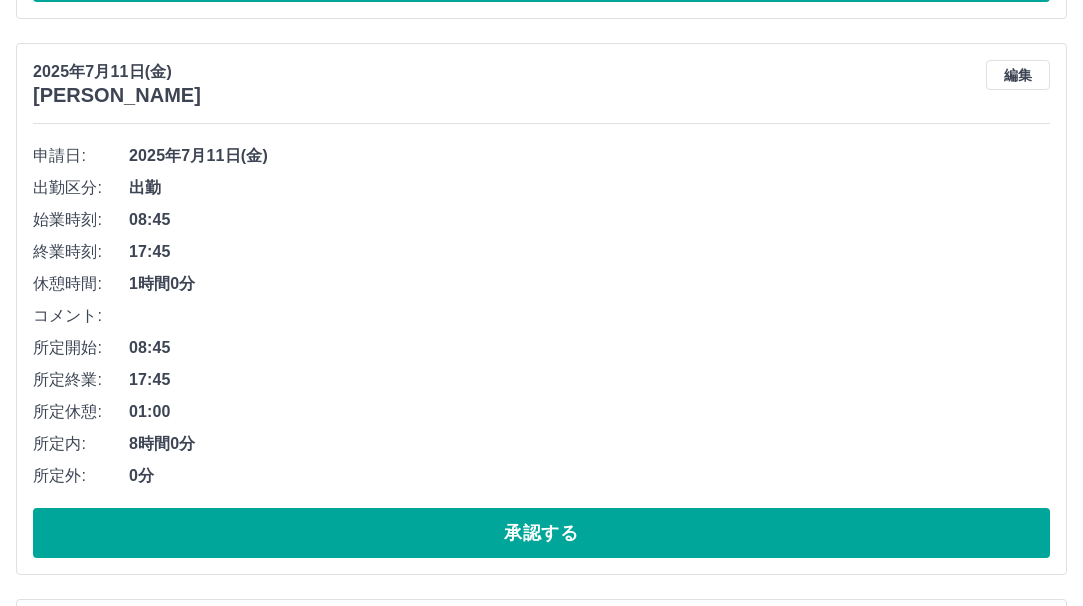 scroll, scrollTop: 600, scrollLeft: 0, axis: vertical 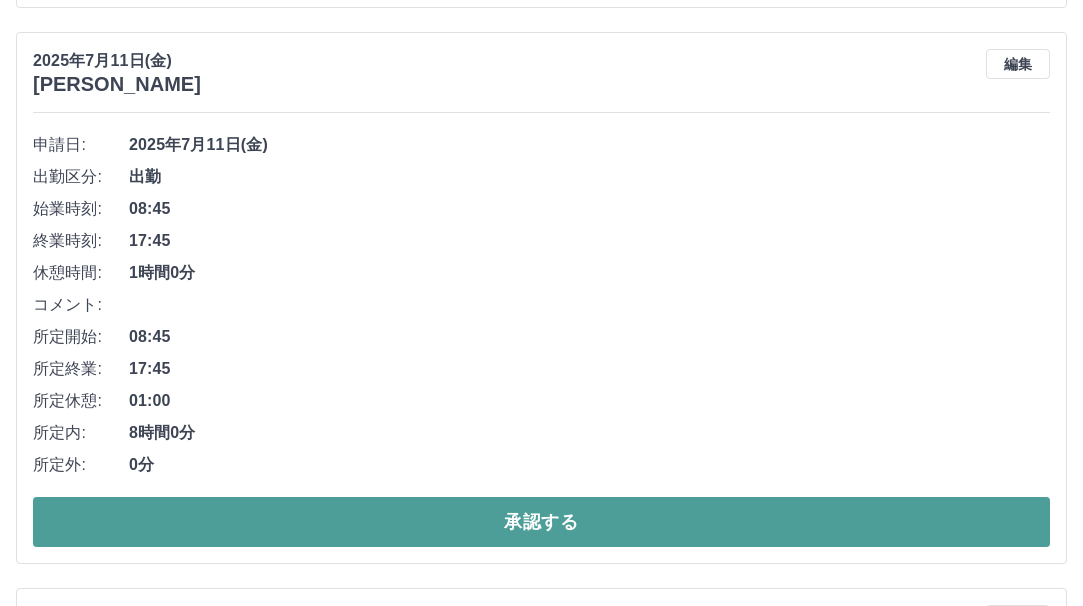 click on "承認する" at bounding box center [541, 522] 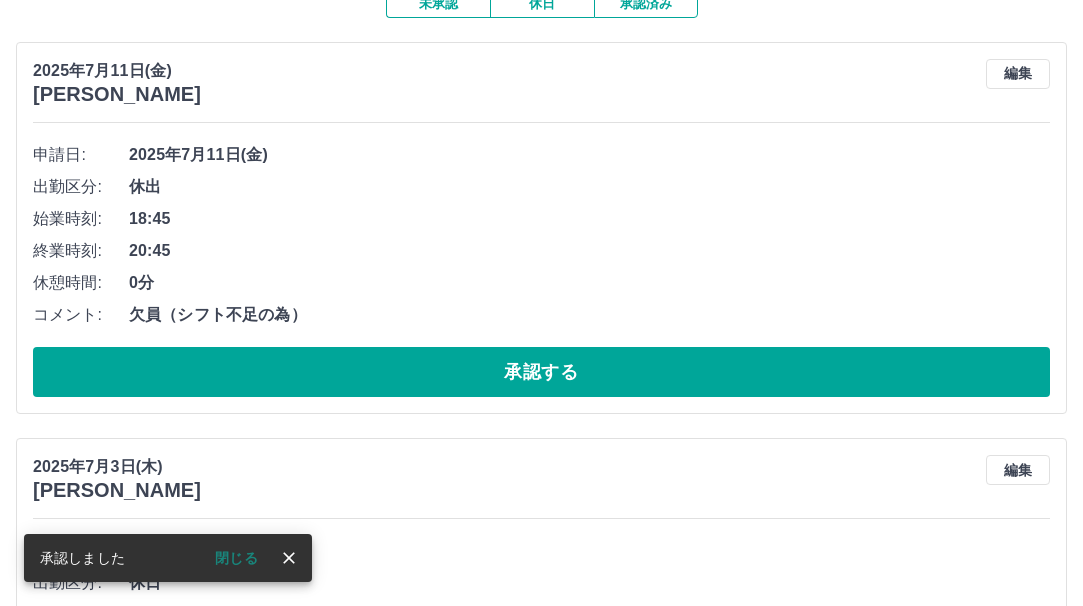 scroll, scrollTop: 200, scrollLeft: 0, axis: vertical 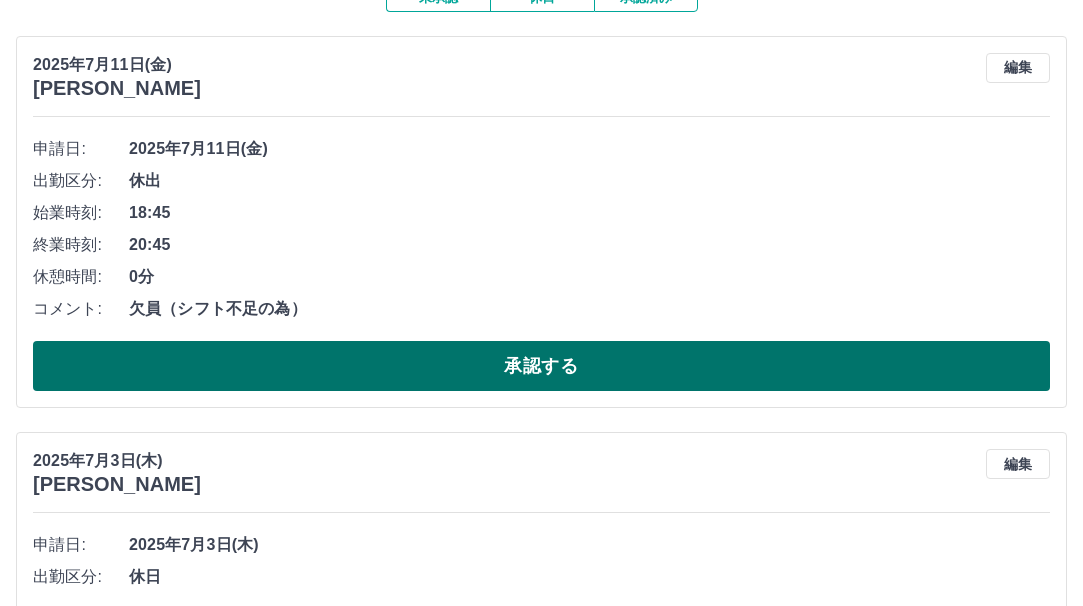 click on "承認する" at bounding box center [541, 366] 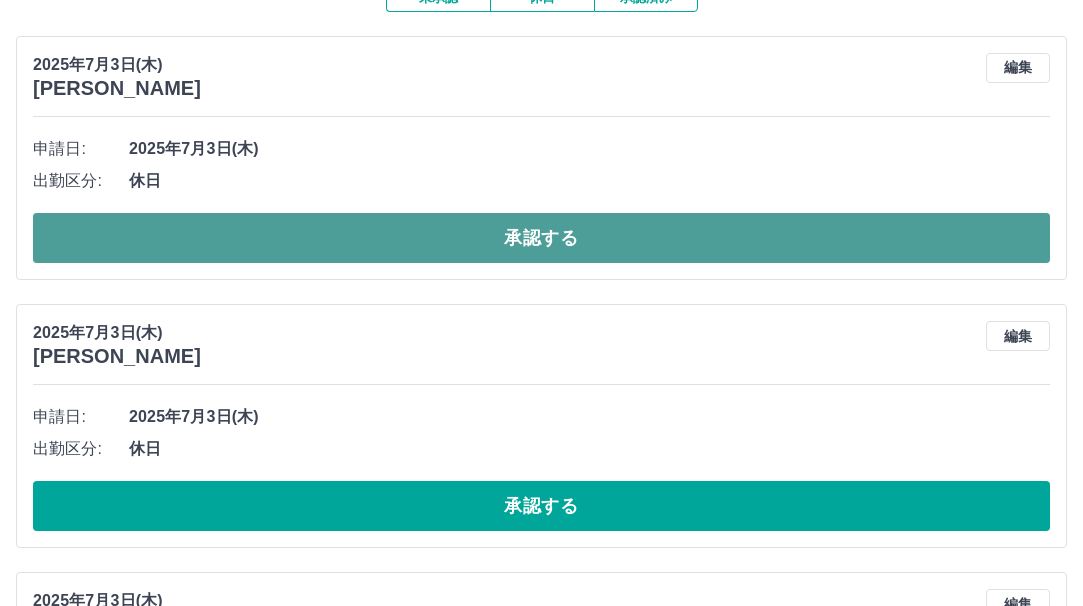 click on "承認する" at bounding box center [541, 238] 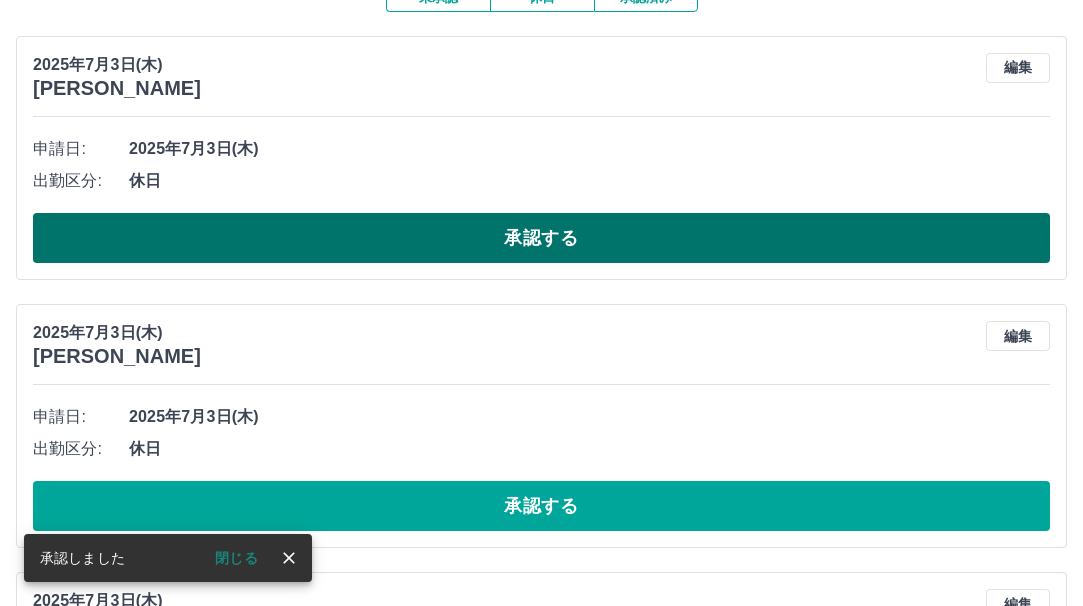 click on "承認する" at bounding box center [541, 238] 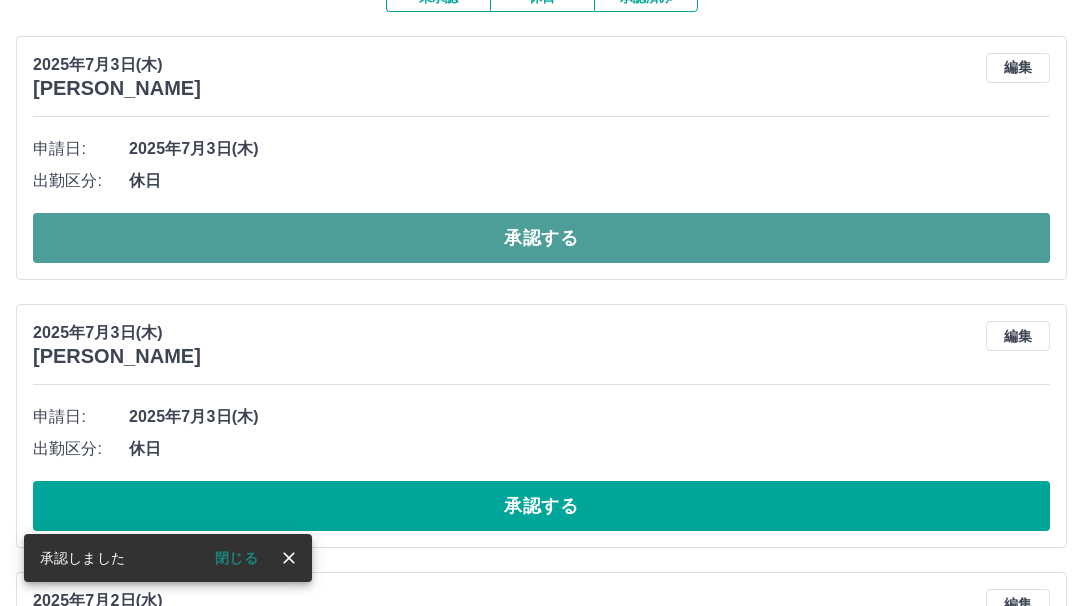 click on "承認する" at bounding box center [541, 238] 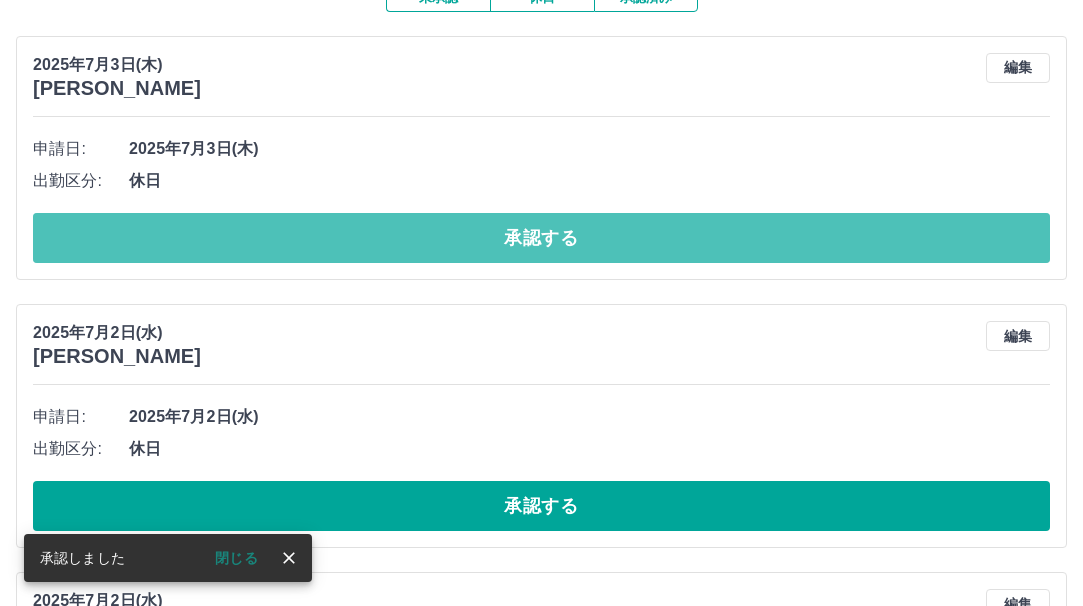 click on "承認する" at bounding box center (541, 238) 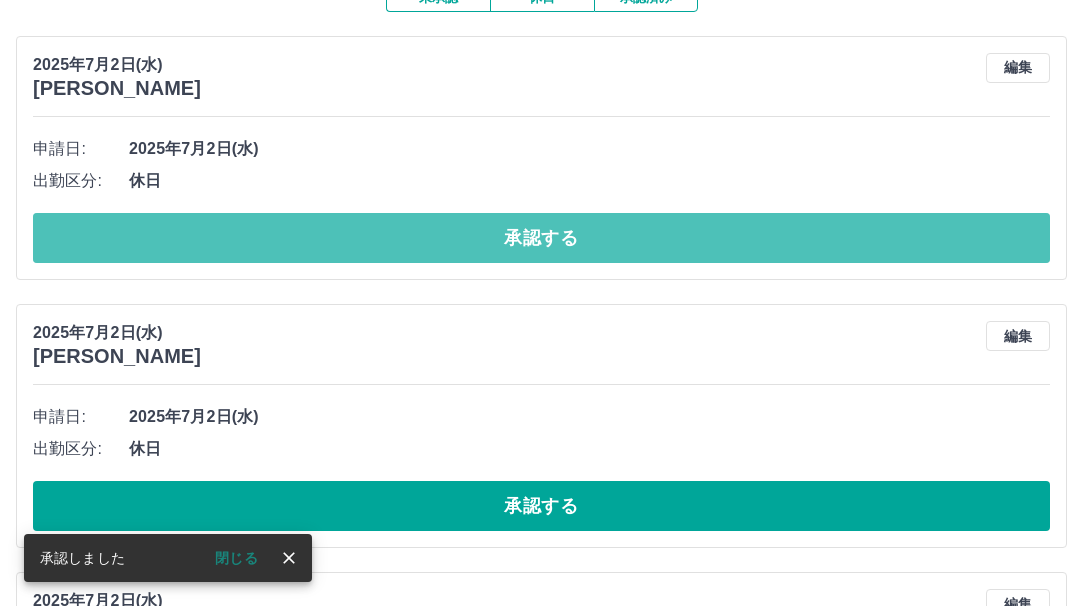 click on "承認する" at bounding box center (541, 238) 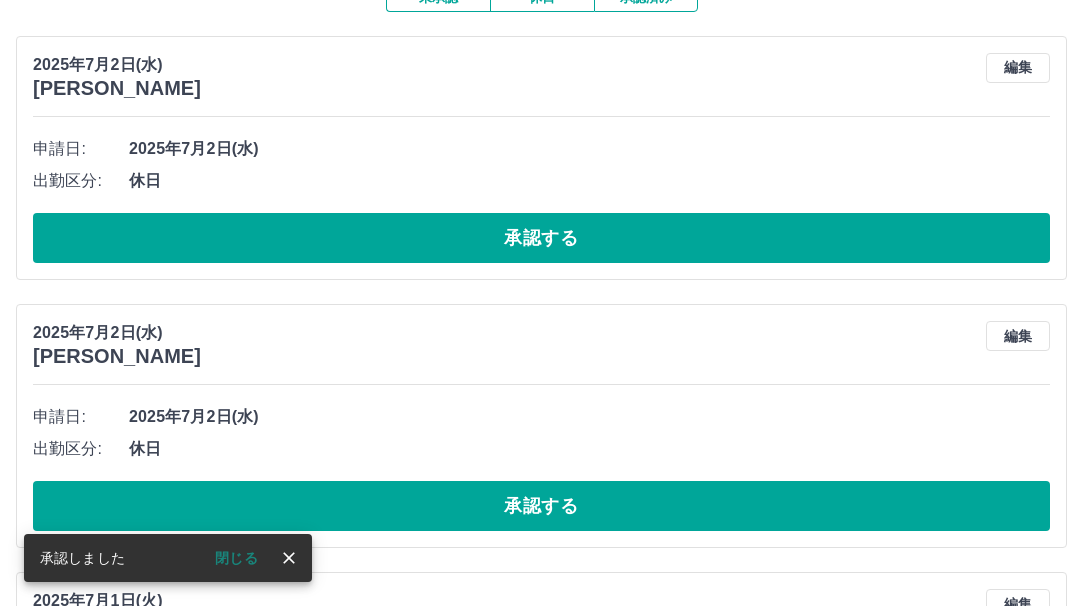 click on "承認する" at bounding box center (541, 238) 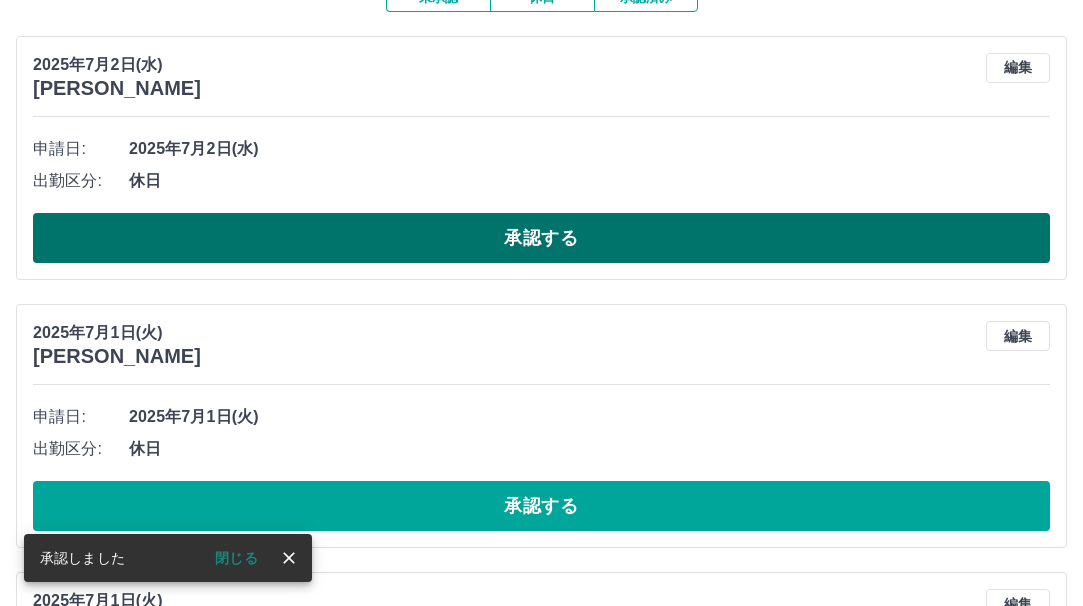 click on "承認する" at bounding box center (541, 238) 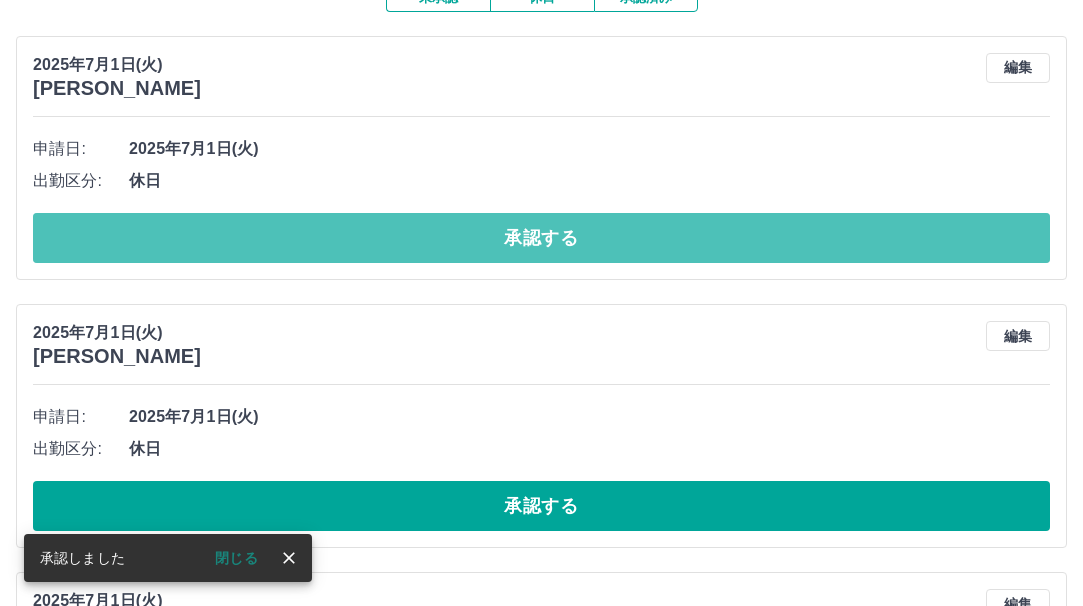 click on "承認する" at bounding box center [541, 238] 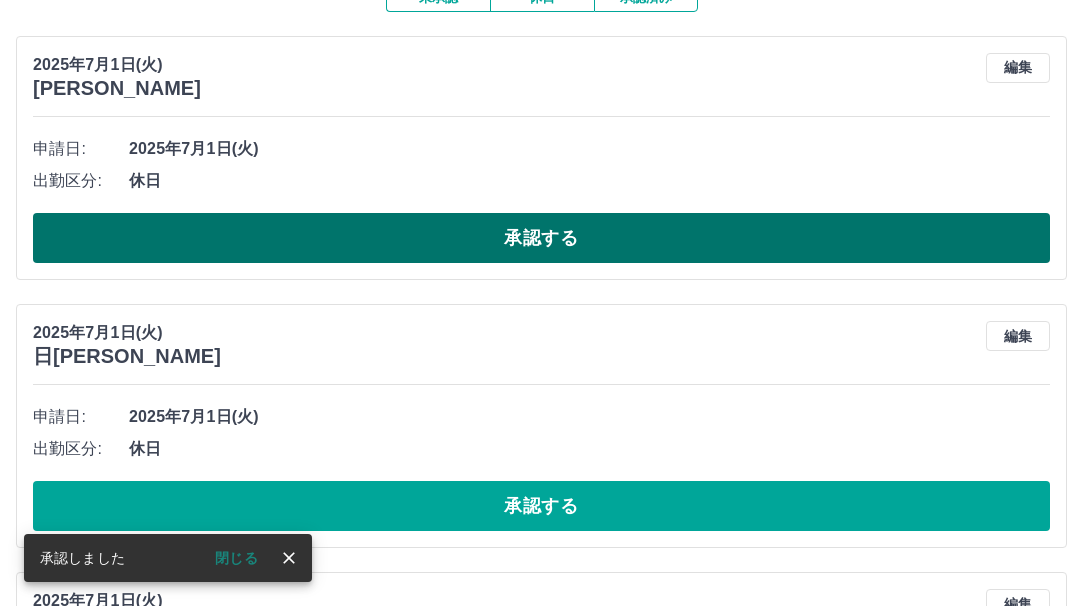 click on "承認する" at bounding box center (541, 238) 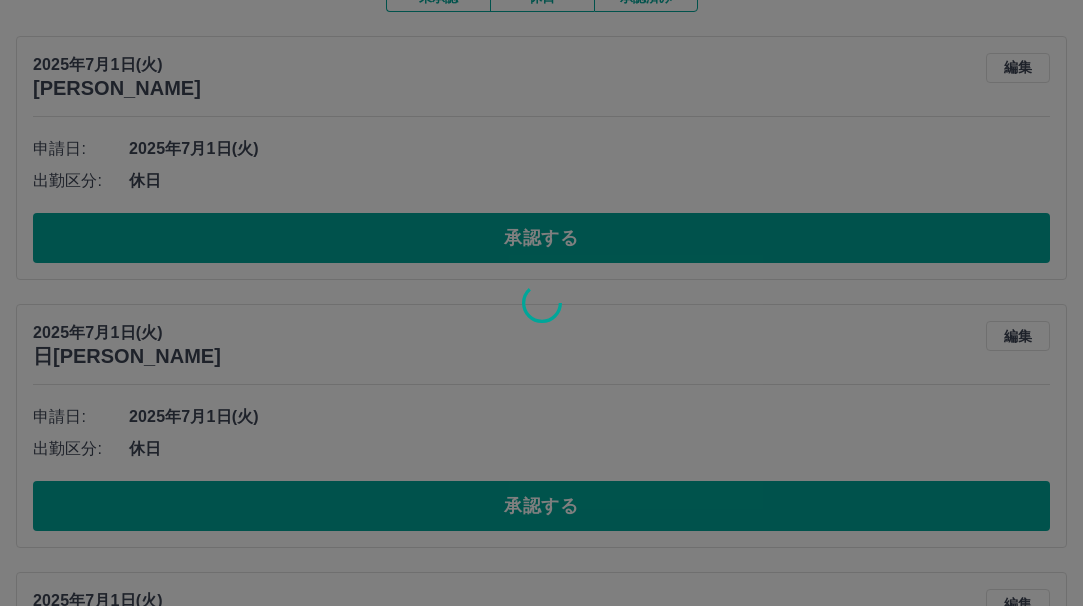 scroll, scrollTop: 168, scrollLeft: 0, axis: vertical 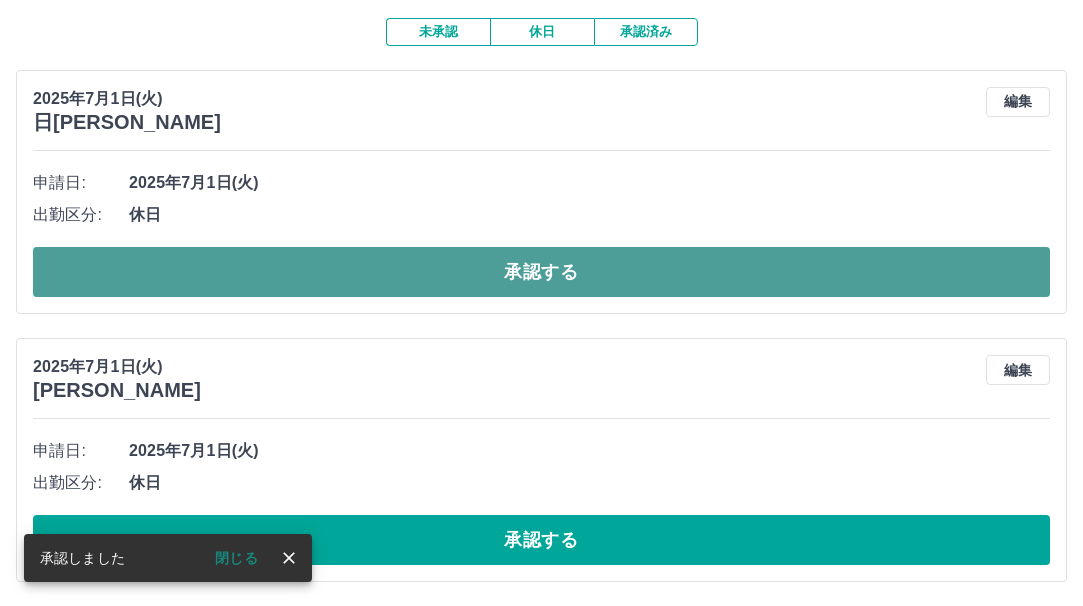 click on "承認する" at bounding box center (541, 272) 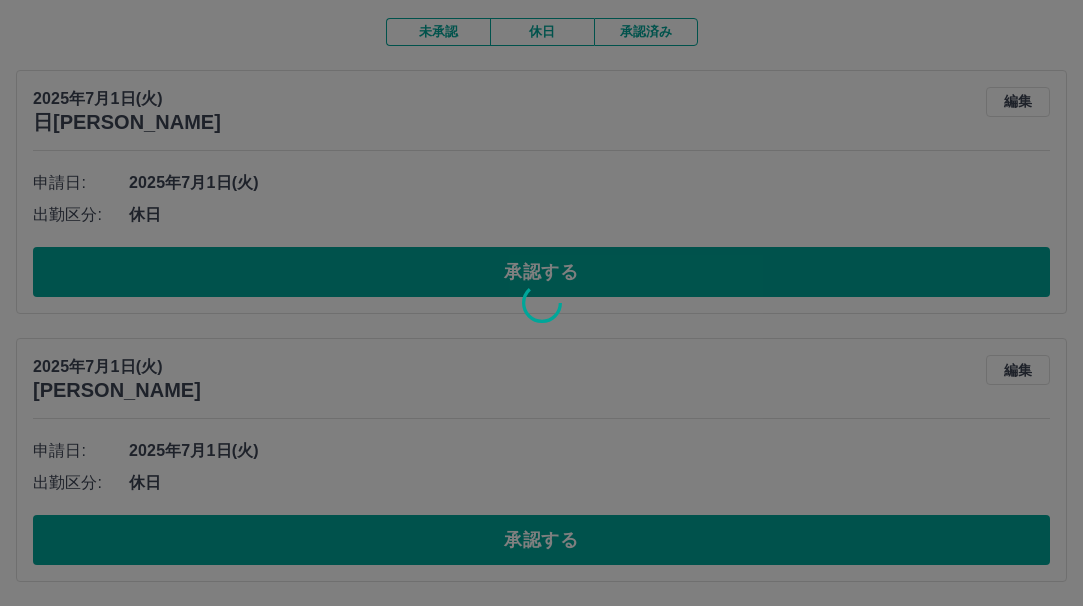 scroll, scrollTop: 0, scrollLeft: 0, axis: both 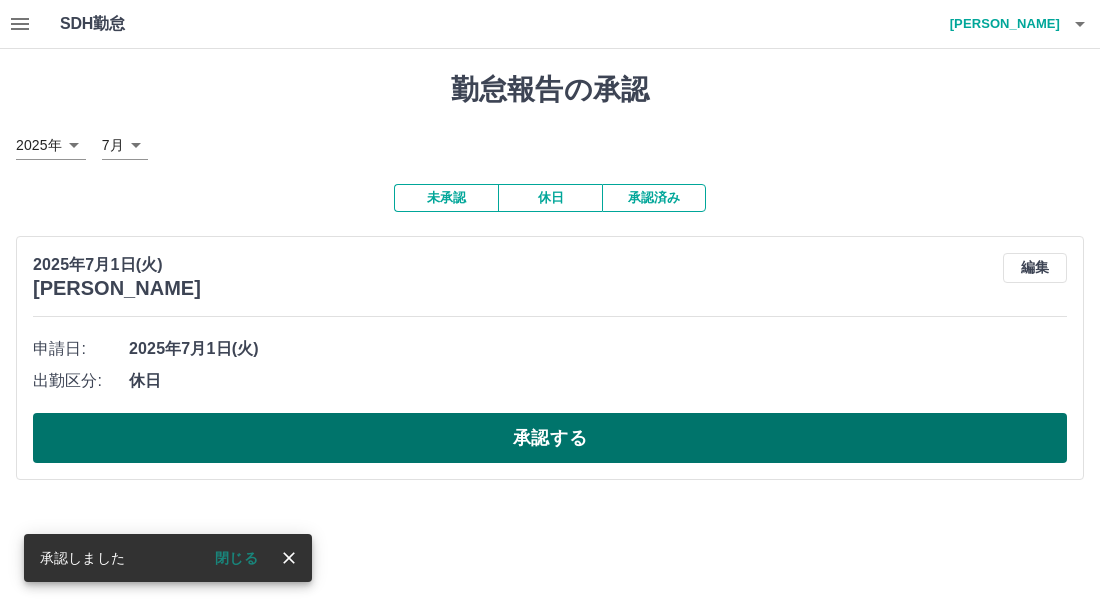 click on "承認する" at bounding box center [550, 438] 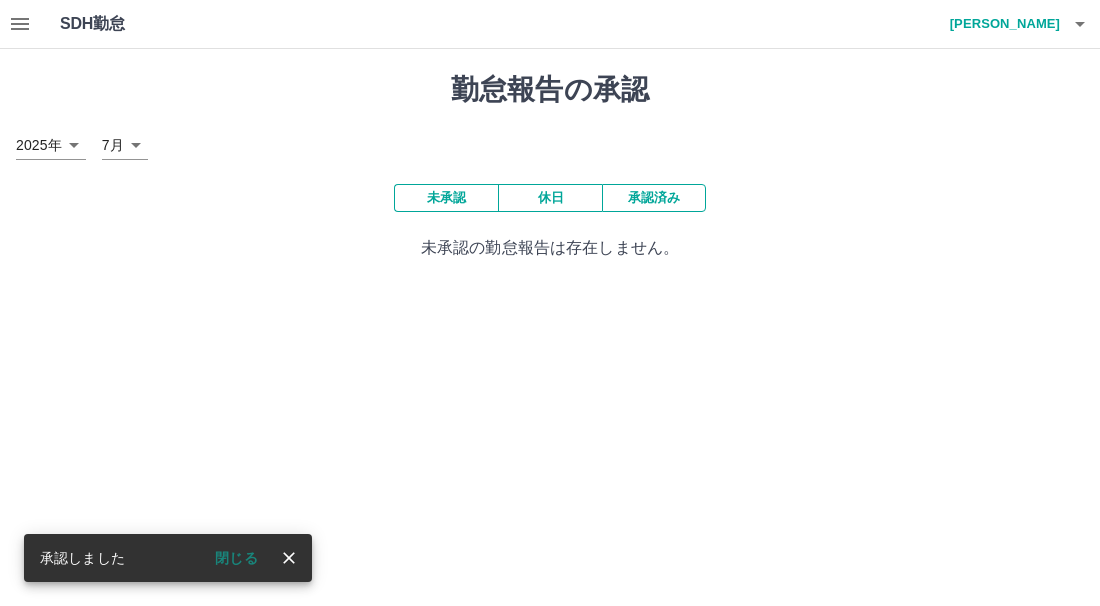 click 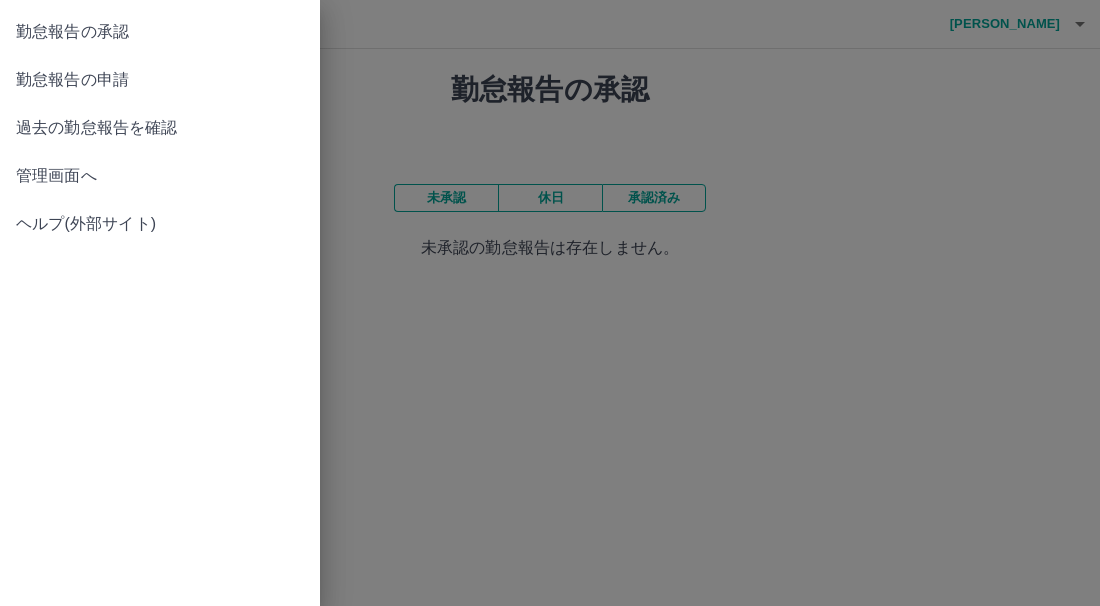 click on "管理画面へ" at bounding box center (160, 176) 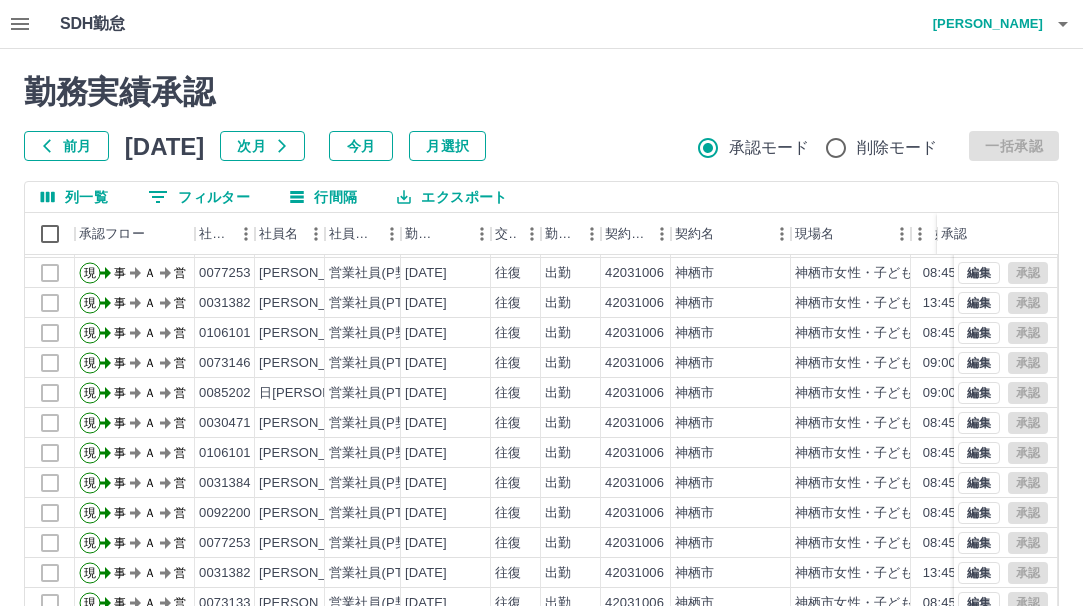 scroll, scrollTop: 104, scrollLeft: 0, axis: vertical 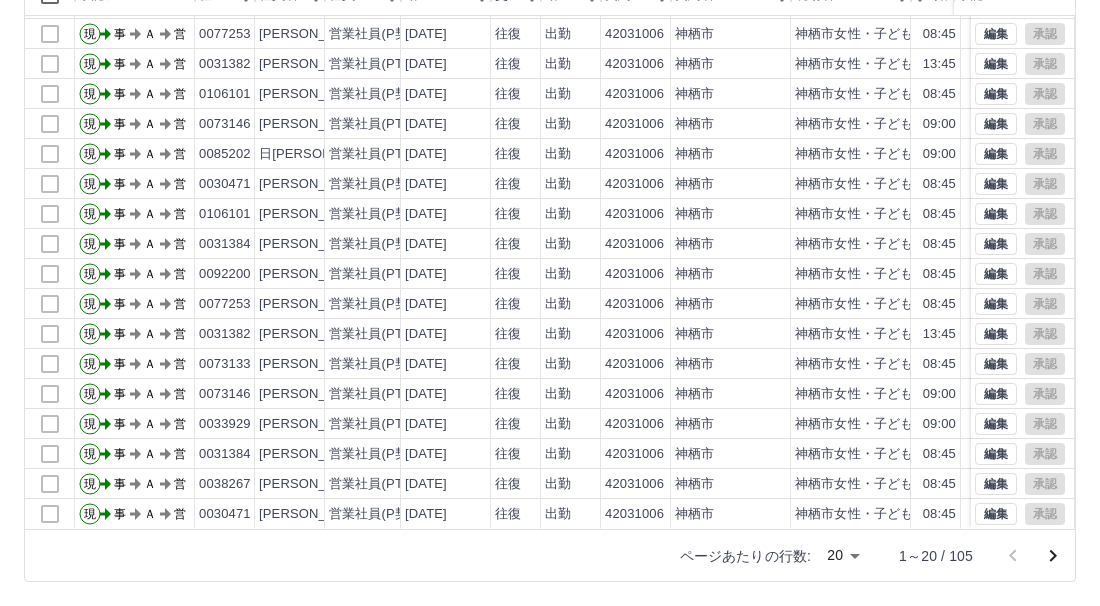 click on "SDH勤怠 池尻　一枝 勤務実績承認 前月 2025年07月 次月 今月 月選択 承認モード 削除モード 一括承認 列一覧 0 フィルター 行間隔 エクスポート 承認フロー 社員番号 社員名 社員区分 勤務日 交通費 勤務区分 契約コード 契約名 現場名 始業 終業 休憩 所定開始 所定終業 所定休憩 承認 現 事 Ａ 営 0038267 岸田　昌子 営業社員(PT契約) 2025-07-11 往復 出勤 42031006 神栖市 神栖市女性・子どもセンター 08:45 15:30 00:45 08:45 15:30 00:45 現 事 Ａ 営 0105870 伊藤　由美子 営業社員(PT契約) 2025-07-11 往復 出勤 42031006 神栖市 神栖市女性・子どもセンター 13:45 17:45 00:00 13:45 17:45 00:00 現 事 Ａ 営 0077253 髙野　江里 営業社員(P契約) 2025-07-11 往復 出勤 42031006 神栖市 神栖市女性・子どもセンター 08:45 17:45 01:00 08:45 17:45 01:00 現 事 Ａ 営 0031382 安田　裕子 営業社員(PT契約) 2025-07-11 往復 出勤 13:45" at bounding box center [550, 183] 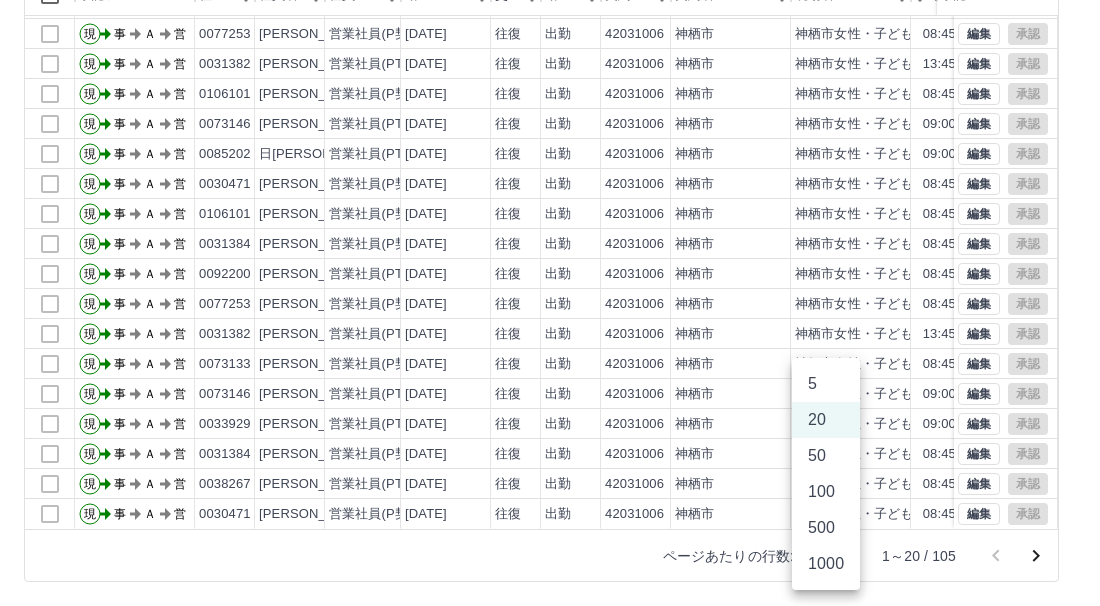 click on "50" at bounding box center (826, 456) 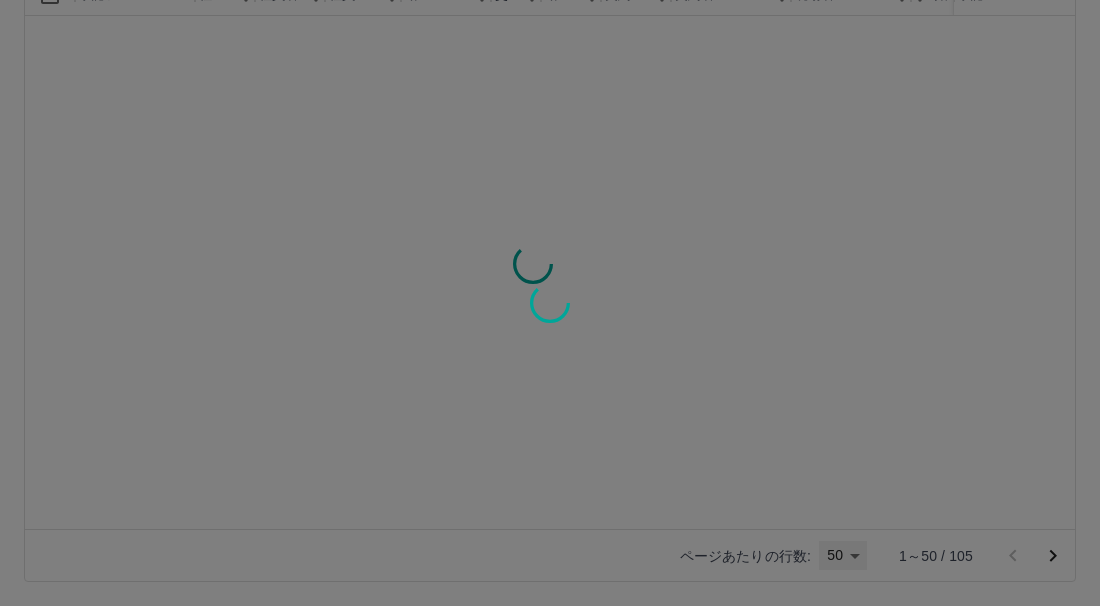 type on "**" 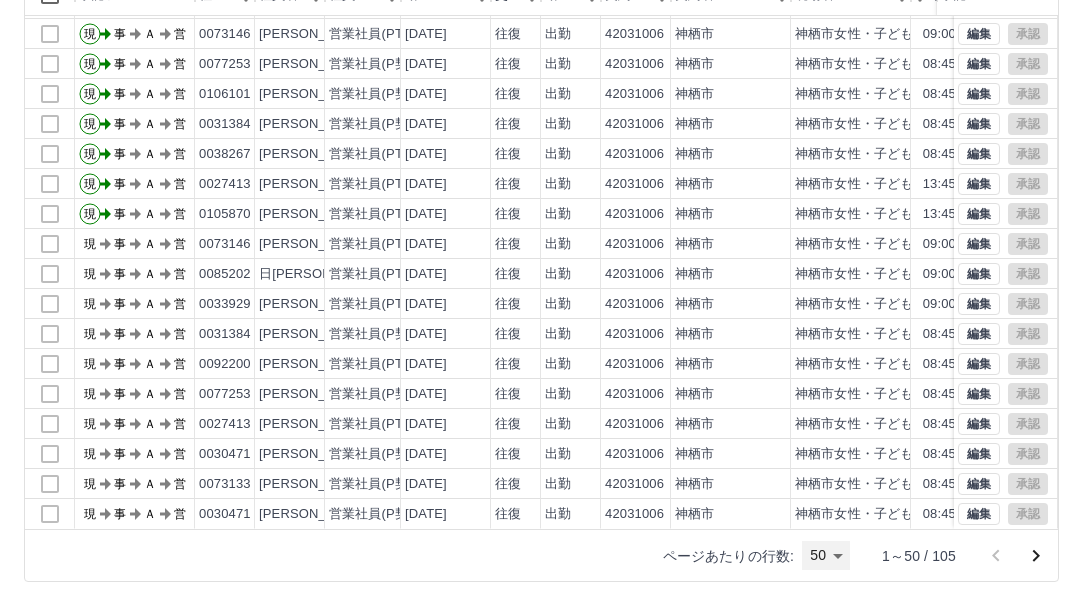 scroll, scrollTop: 1004, scrollLeft: 0, axis: vertical 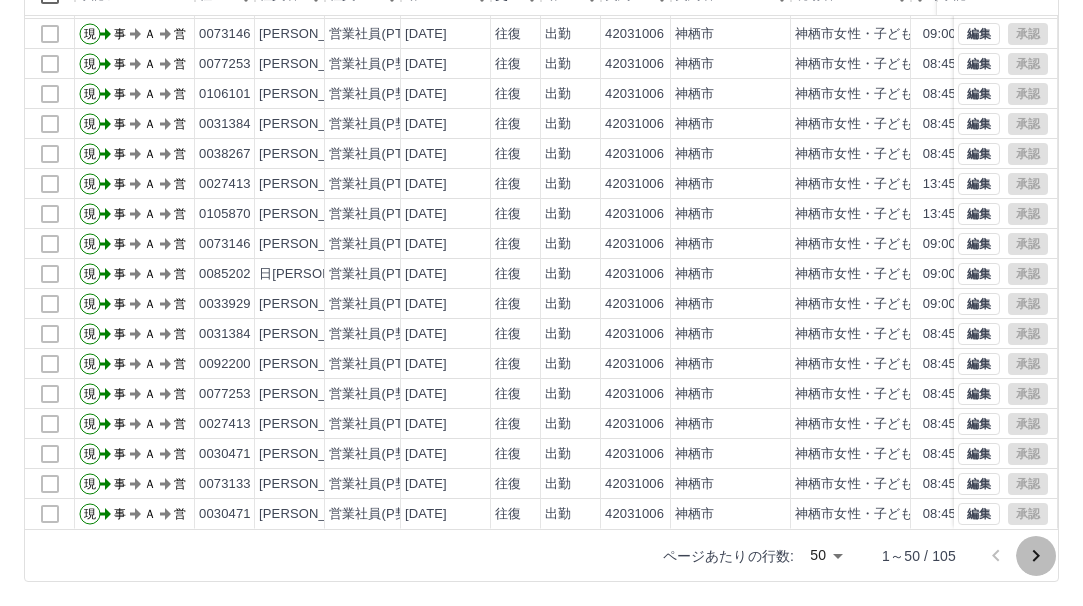 click 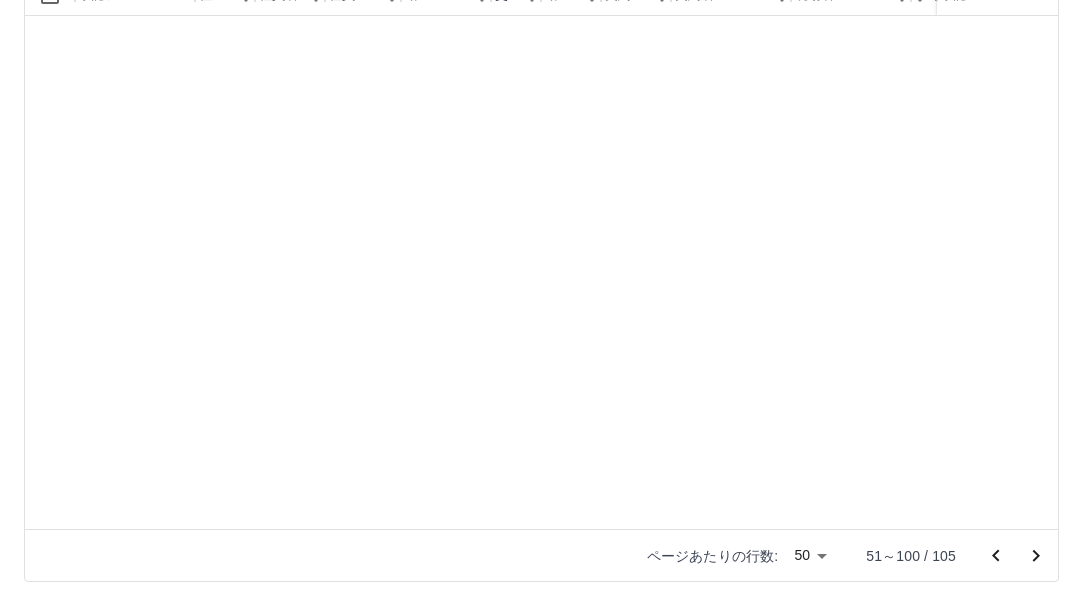 scroll, scrollTop: 0, scrollLeft: 0, axis: both 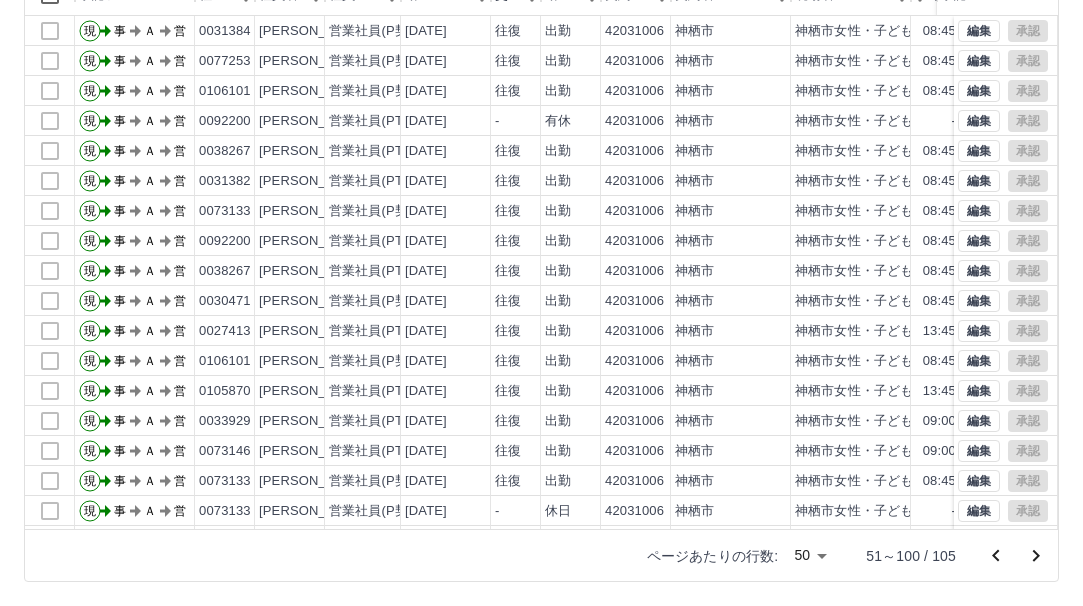 click 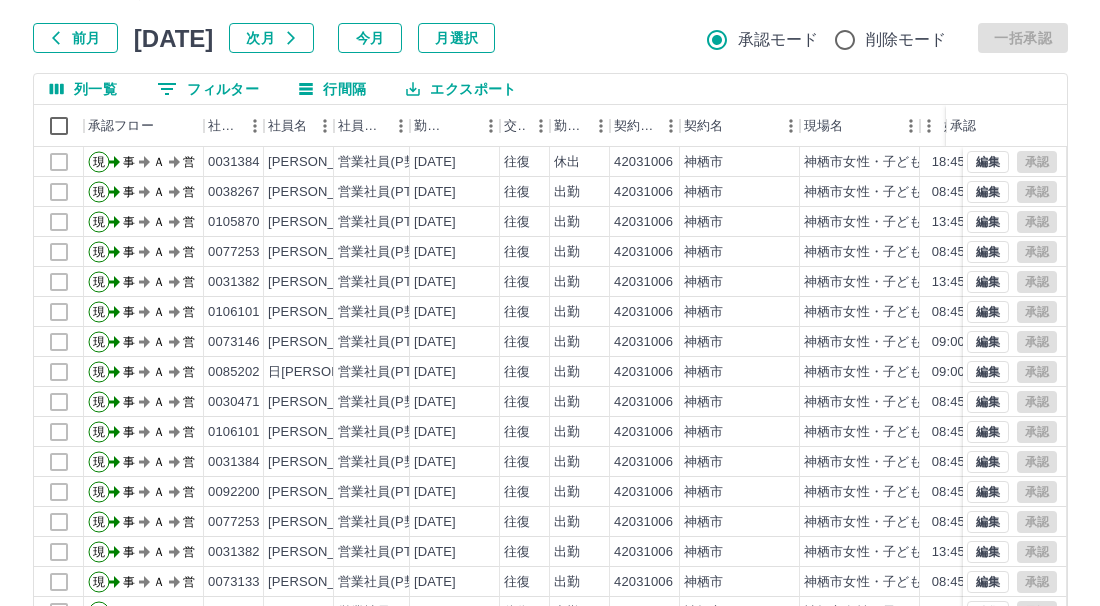 scroll, scrollTop: 0, scrollLeft: 0, axis: both 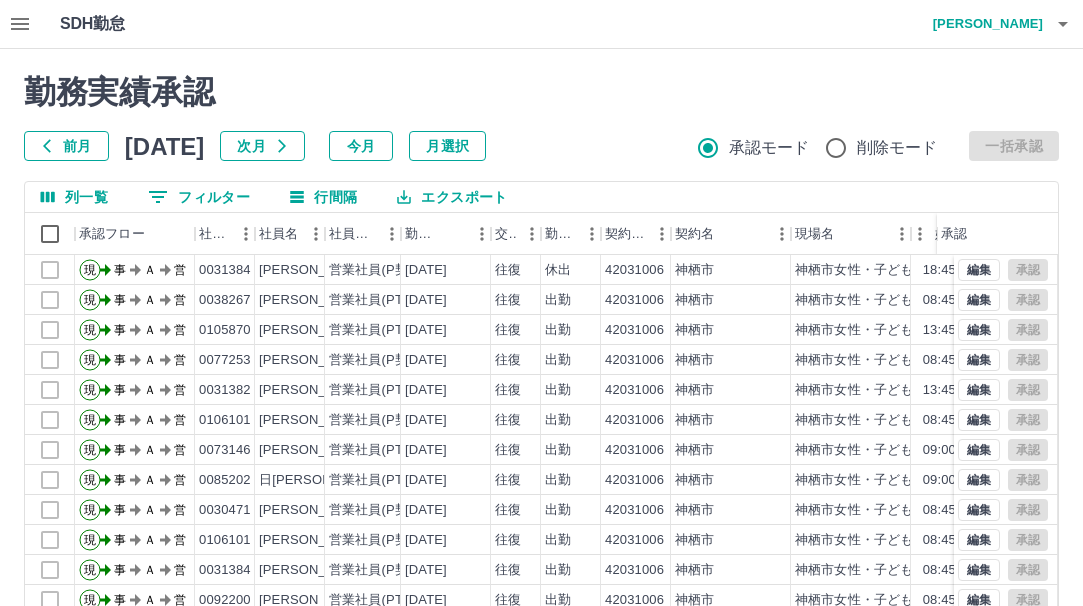click 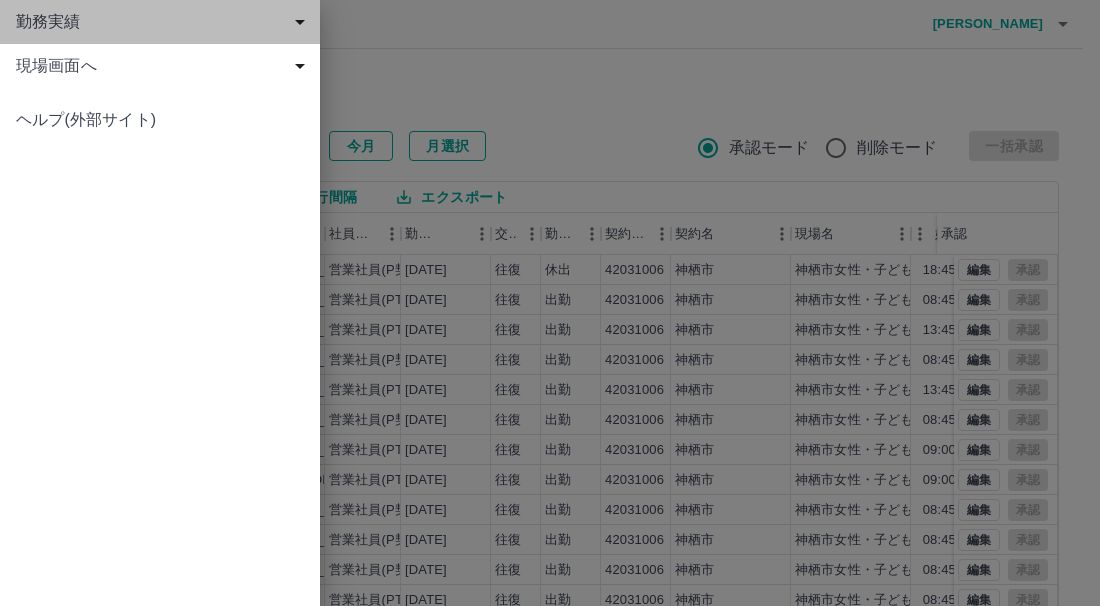 click on "勤務実績" at bounding box center [164, 22] 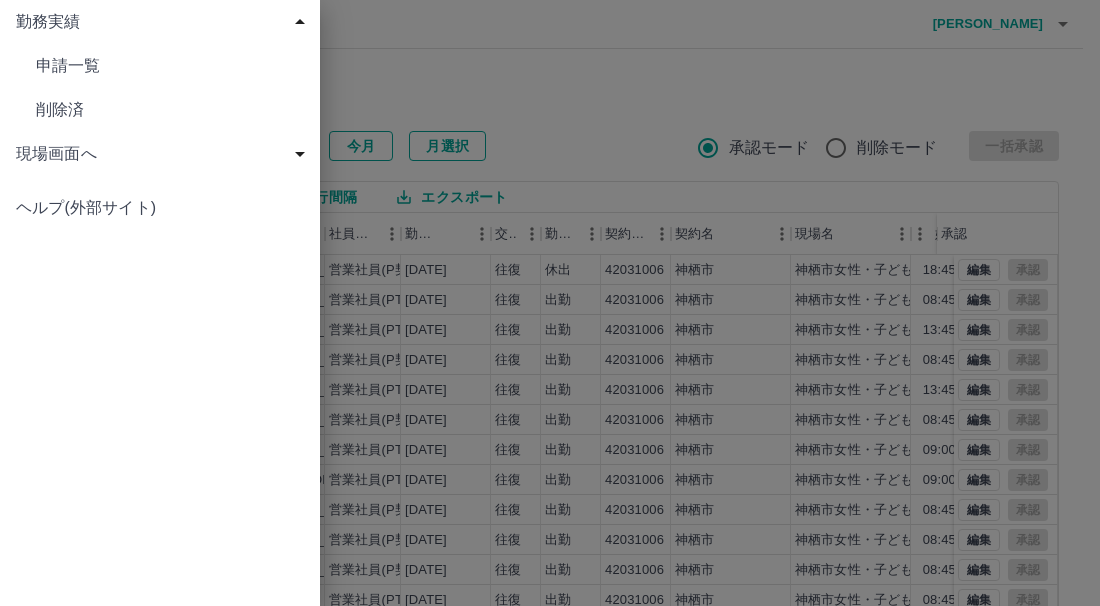 click on "申請一覧" at bounding box center [170, 66] 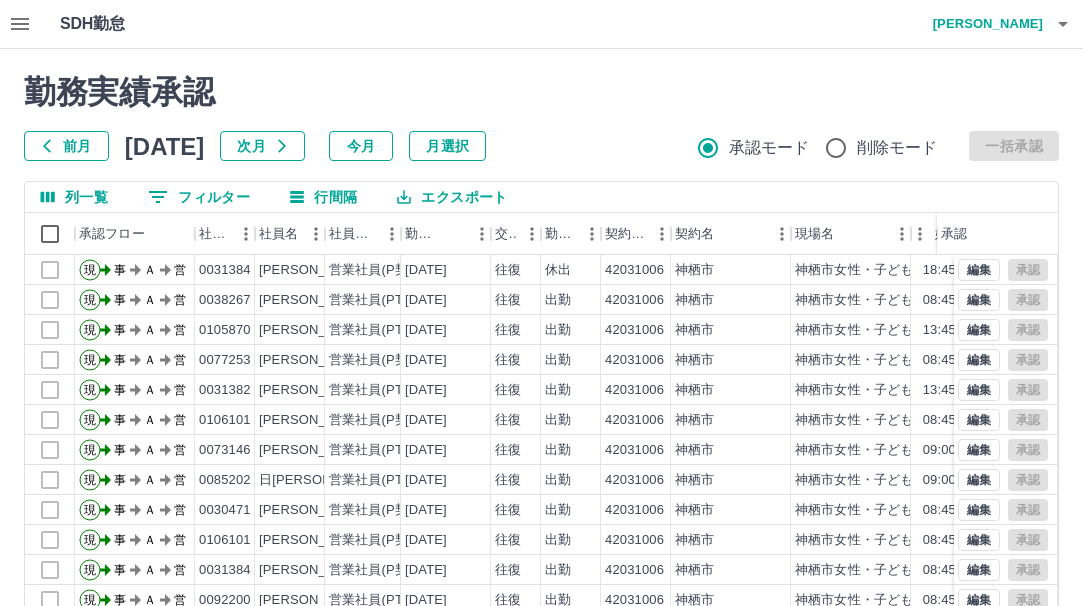 click 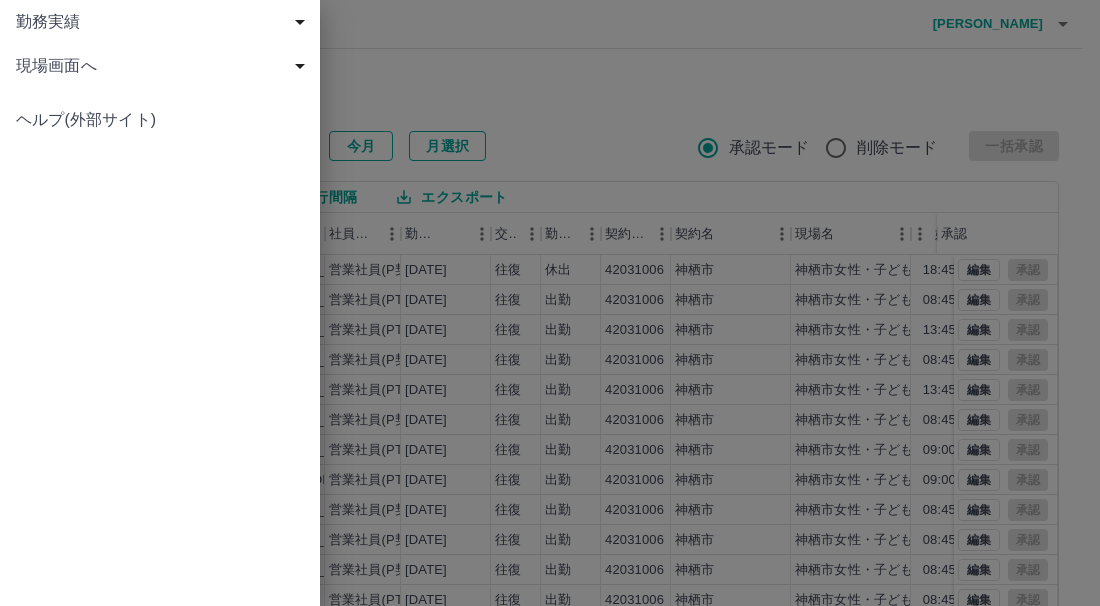 click on "現場画面へ" at bounding box center (164, 66) 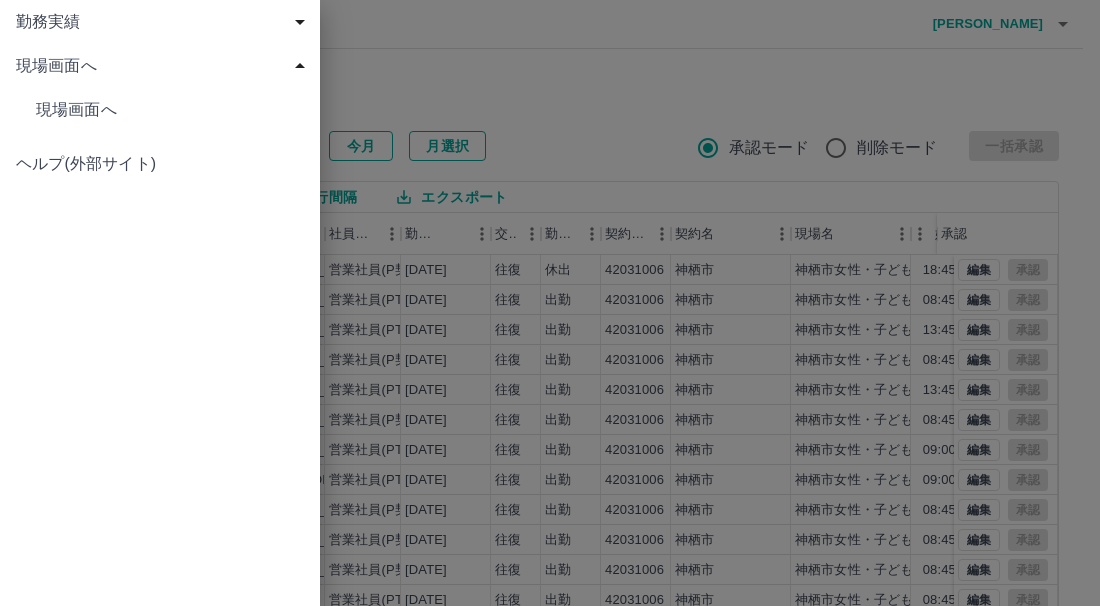 click on "現場画面へ" at bounding box center [170, 110] 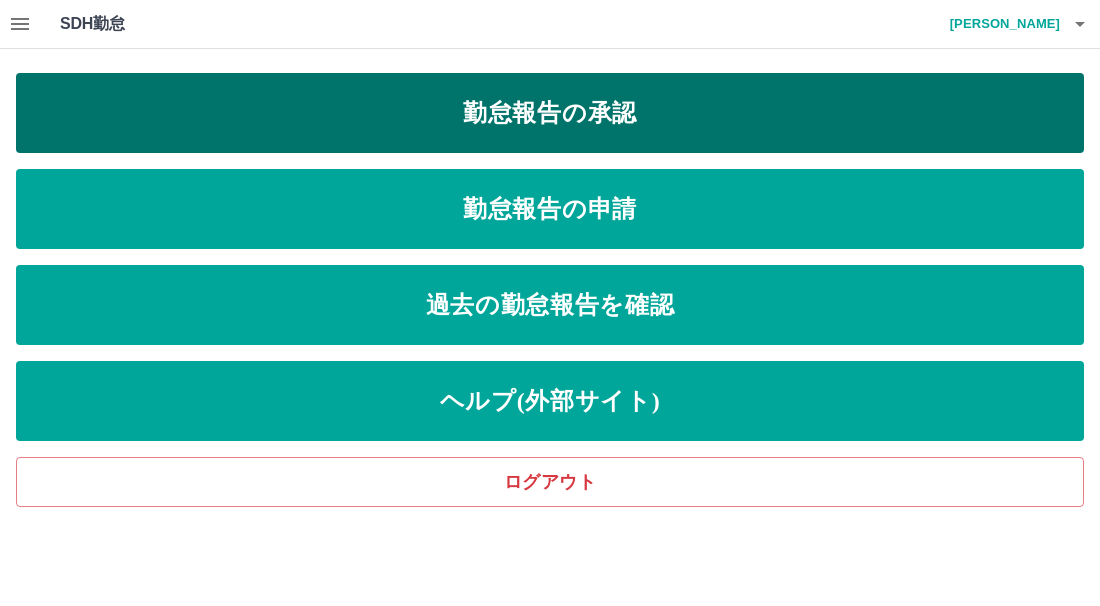 click on "勤怠報告の承認" at bounding box center (550, 113) 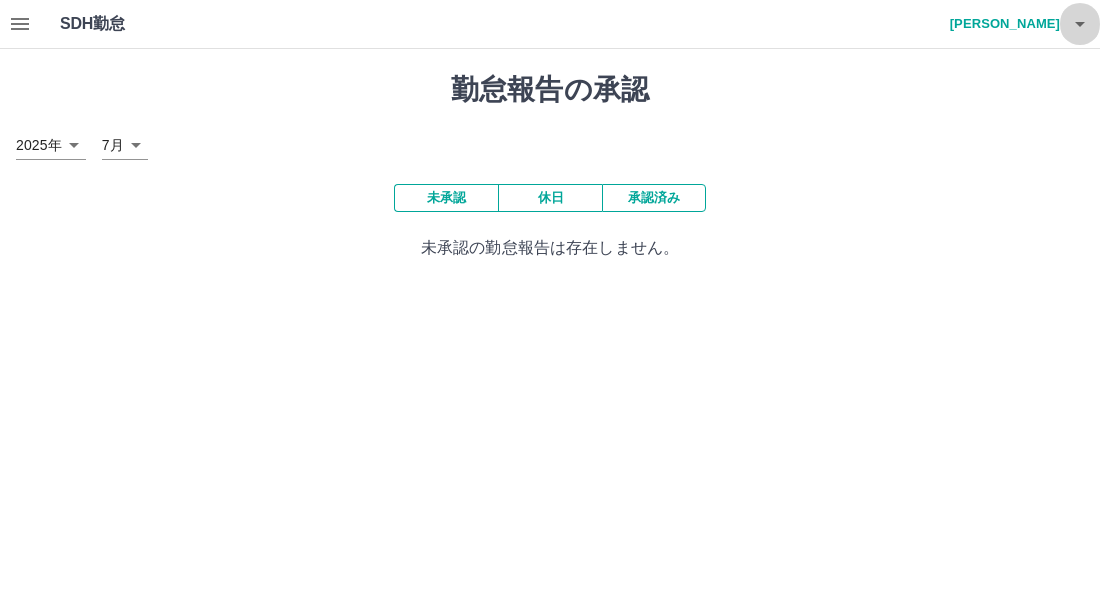 click 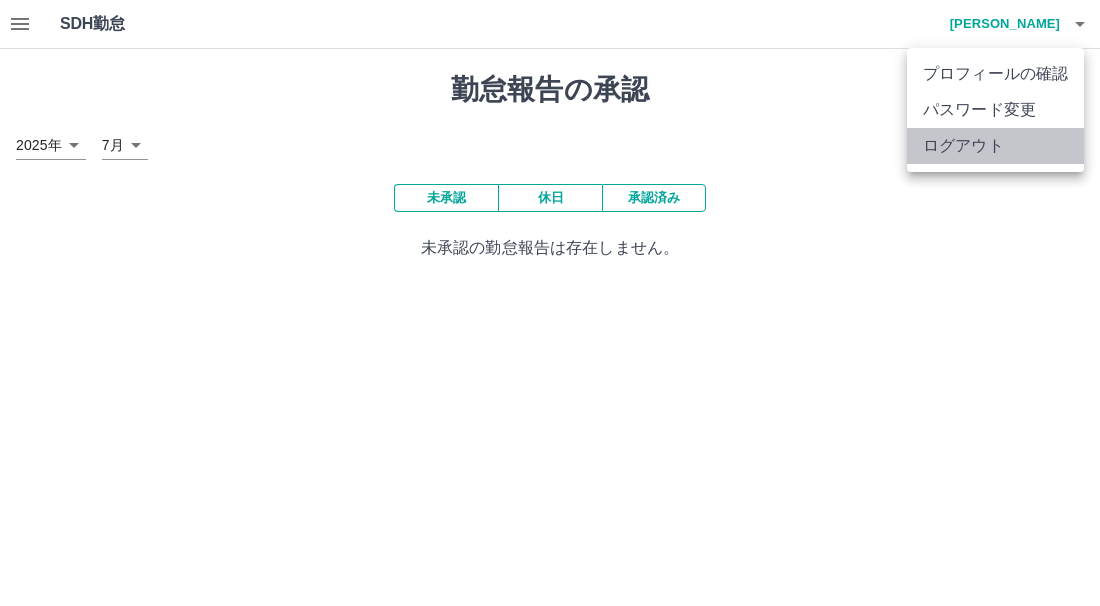 click on "ログアウト" at bounding box center (995, 146) 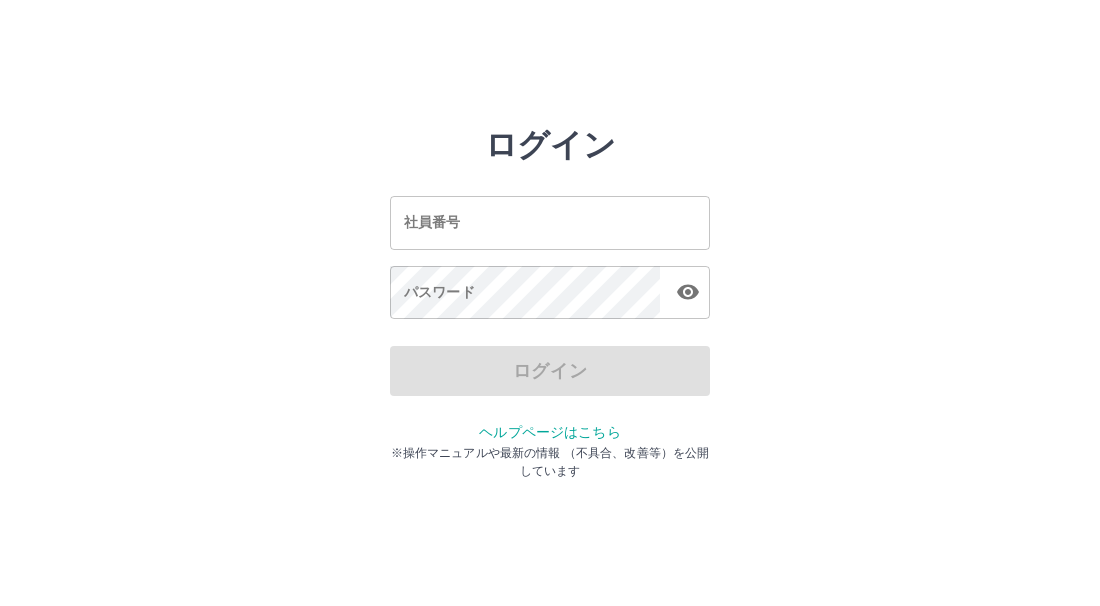 scroll, scrollTop: 0, scrollLeft: 0, axis: both 